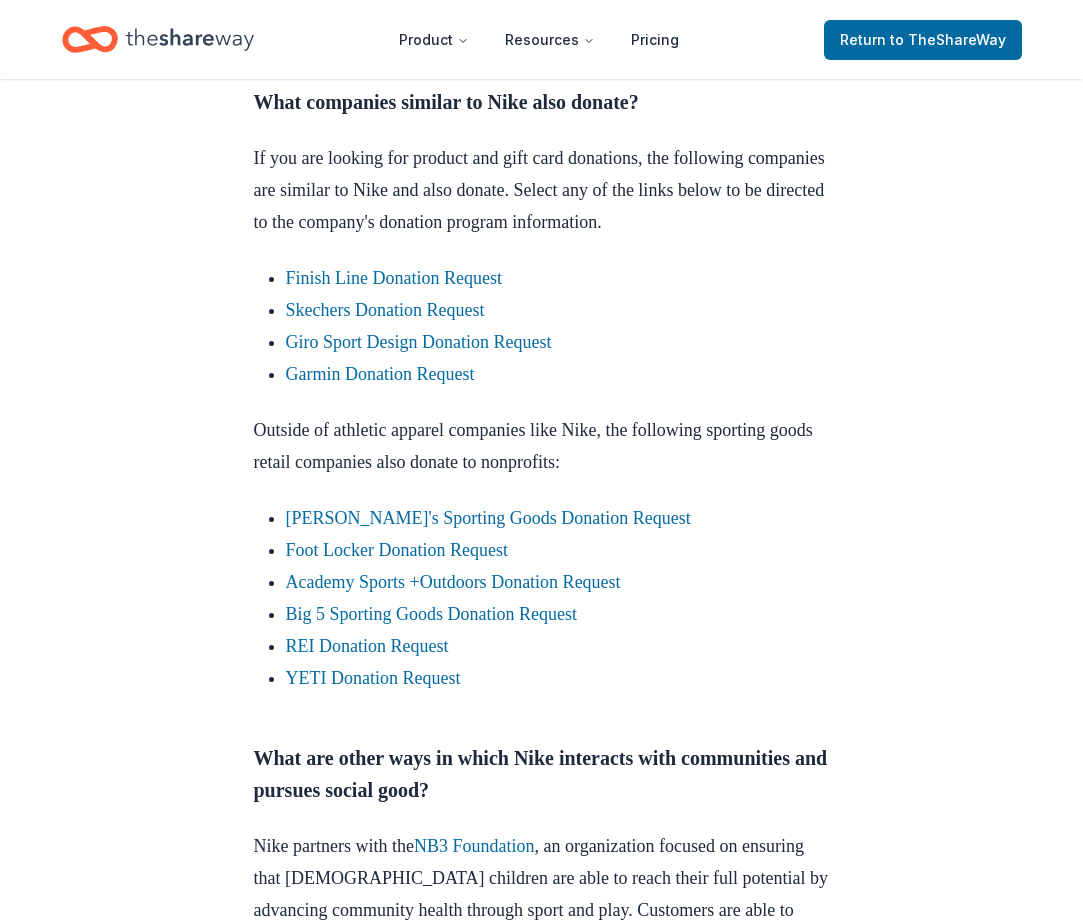 scroll, scrollTop: 1009, scrollLeft: 0, axis: vertical 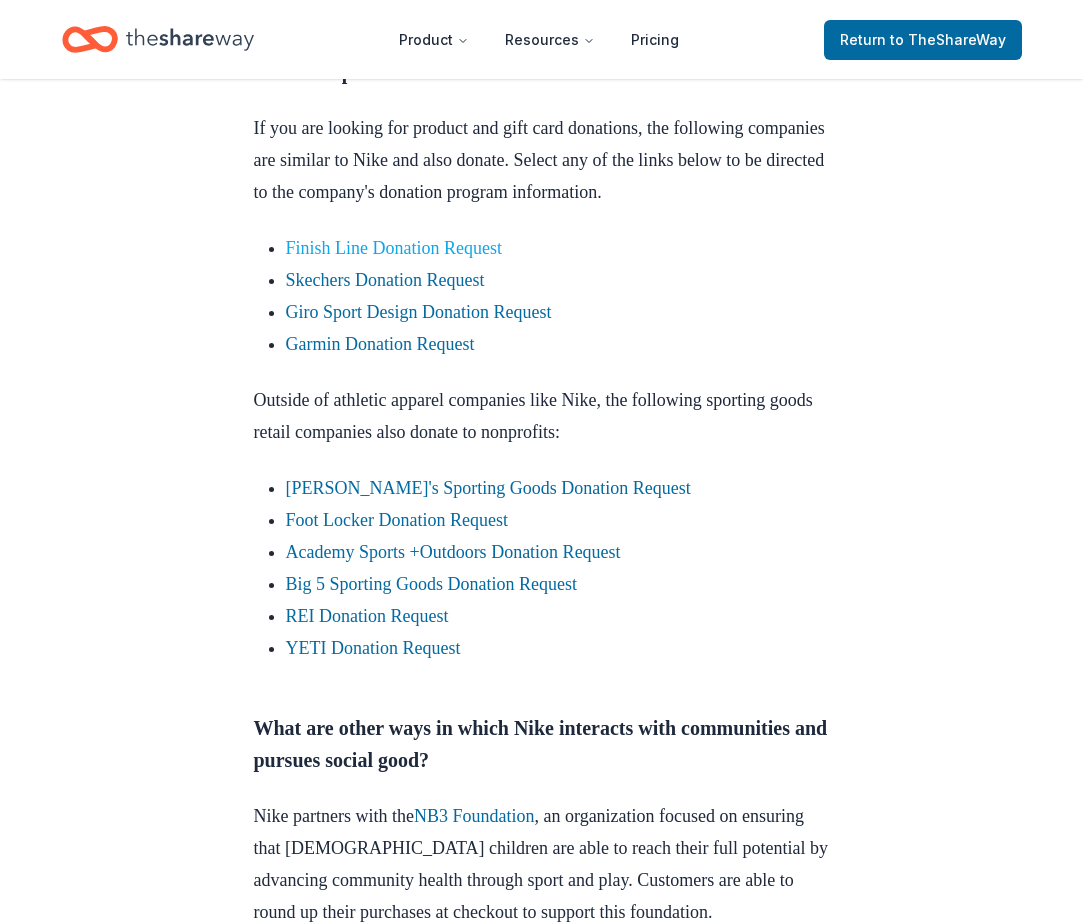 click on "Finish Line Donation Request" at bounding box center (394, 248) 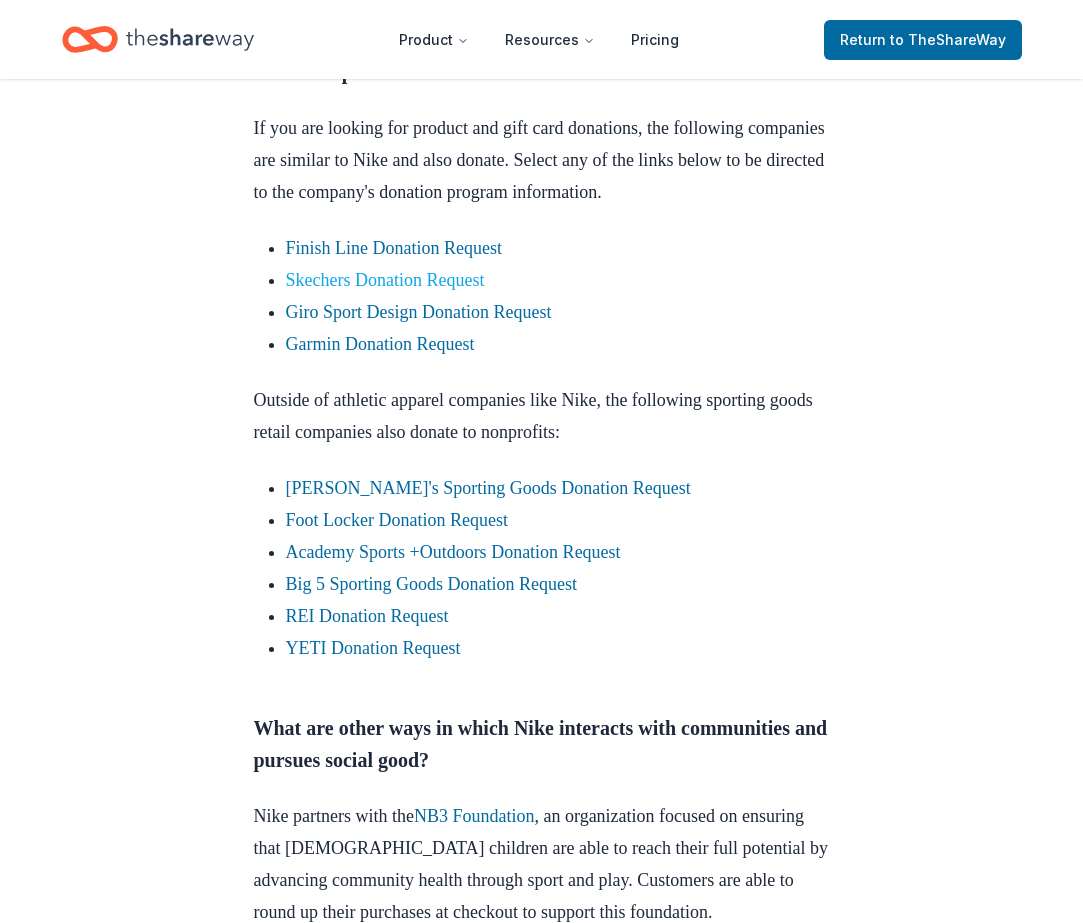 click on "Skechers Donation Request" at bounding box center [385, 280] 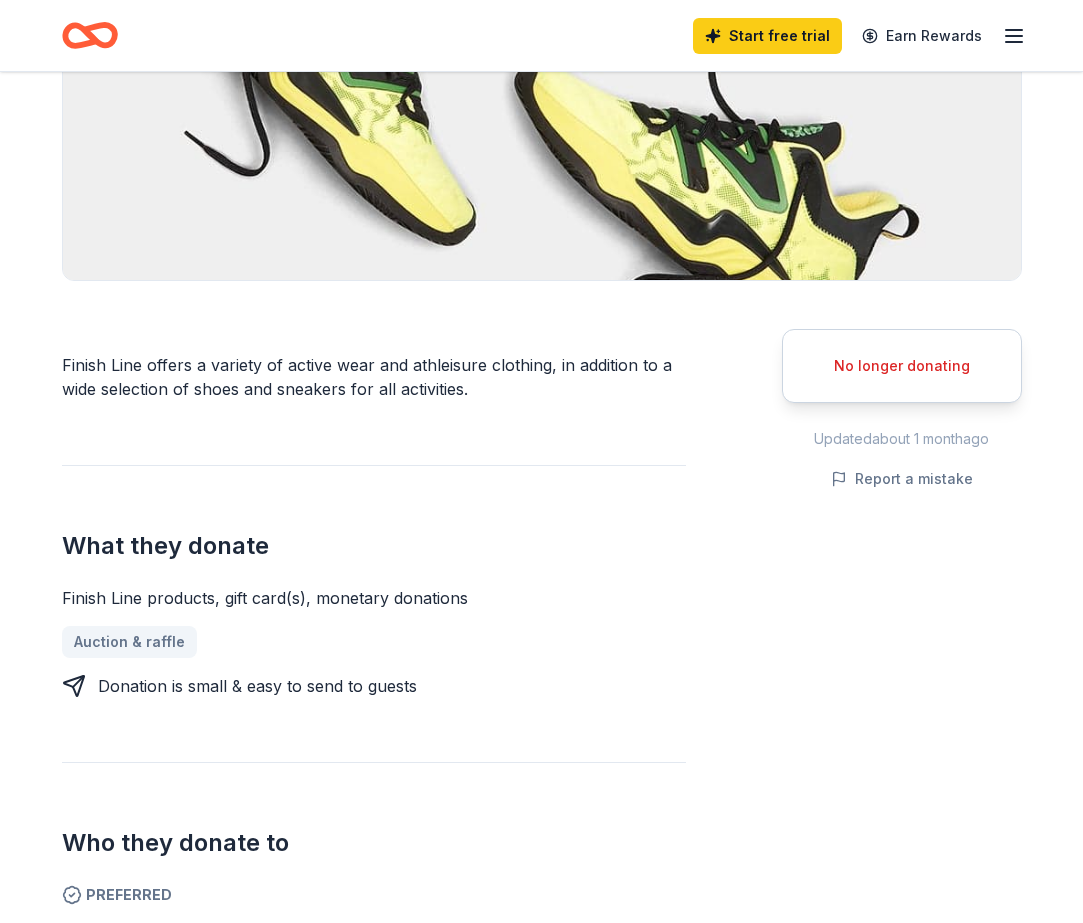 scroll, scrollTop: 330, scrollLeft: 0, axis: vertical 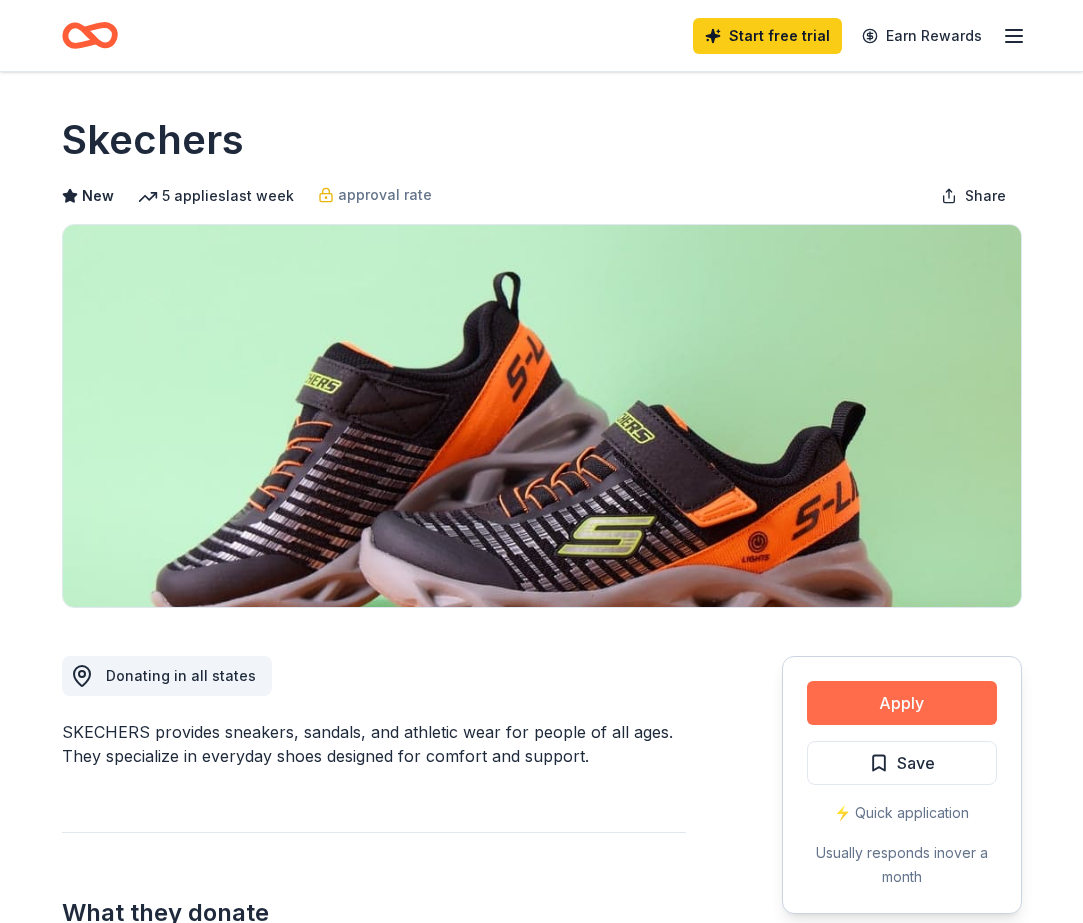 click on "Apply" at bounding box center [902, 703] 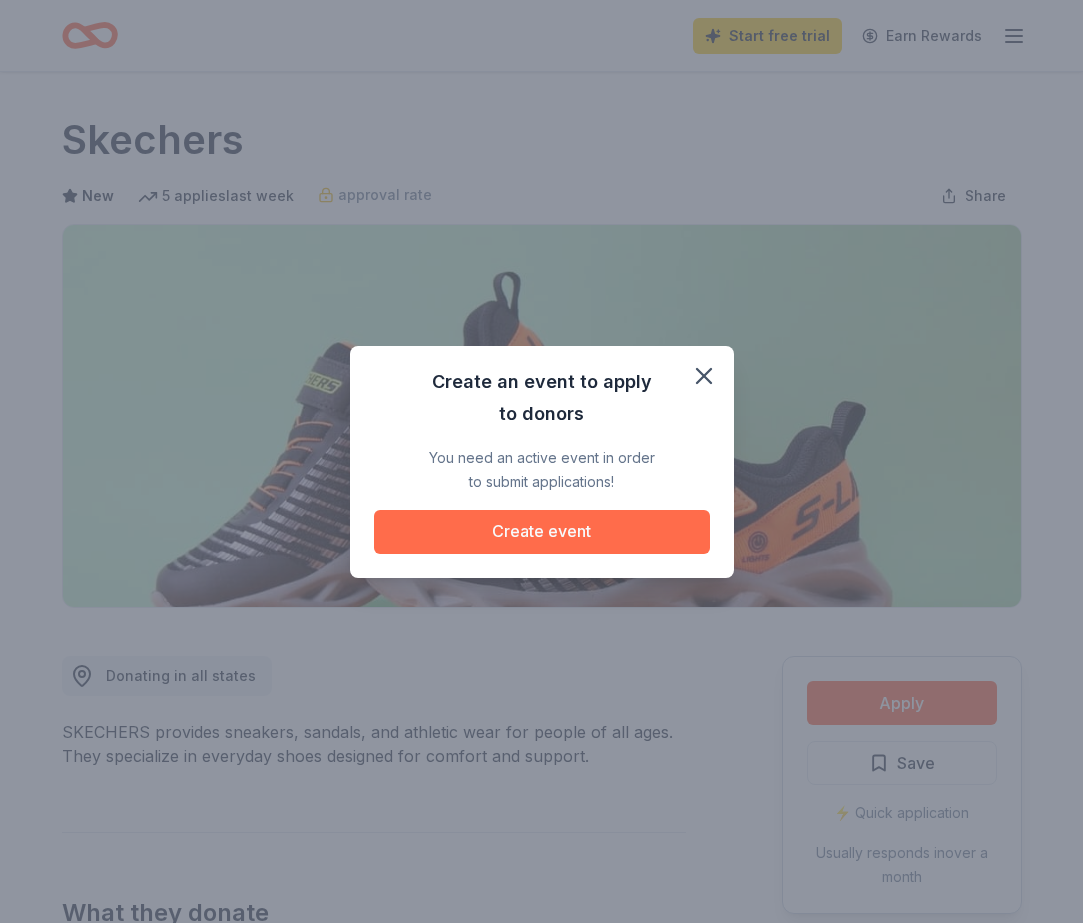 click on "Create event" at bounding box center (542, 532) 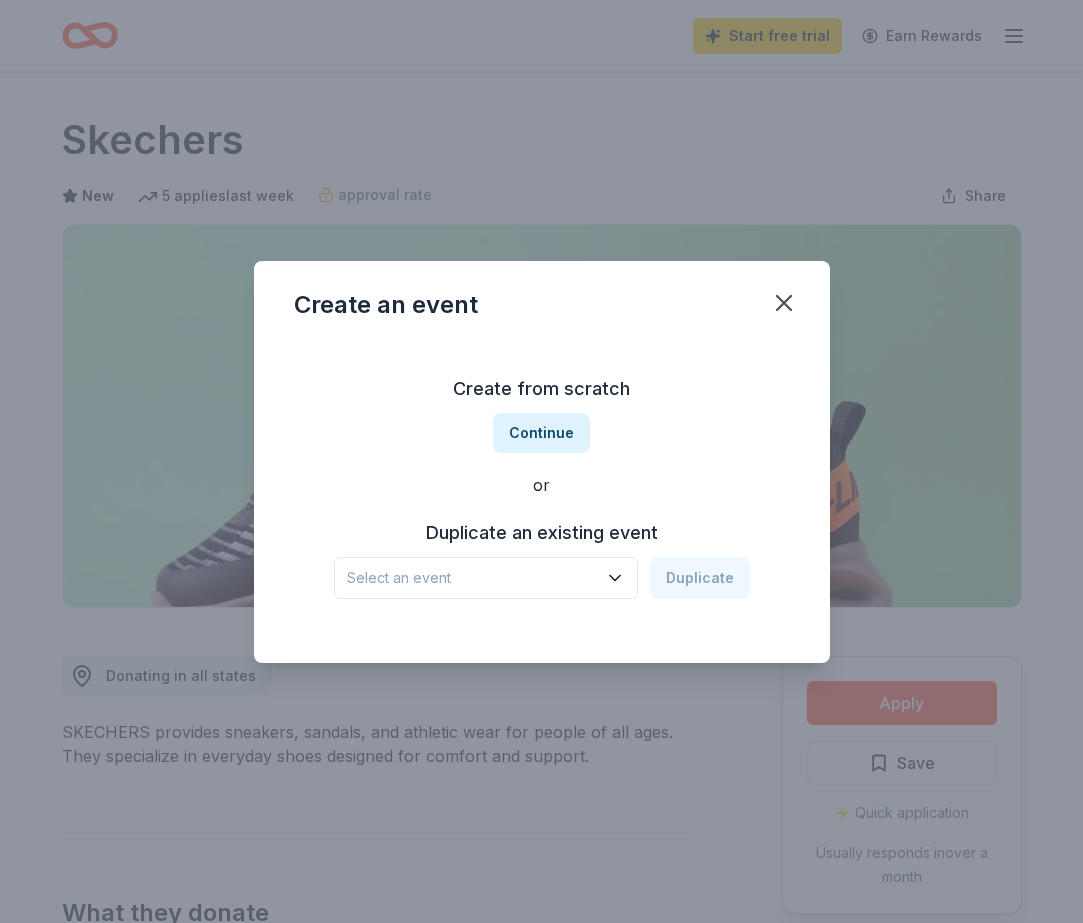 click on "Select an event" at bounding box center [472, 578] 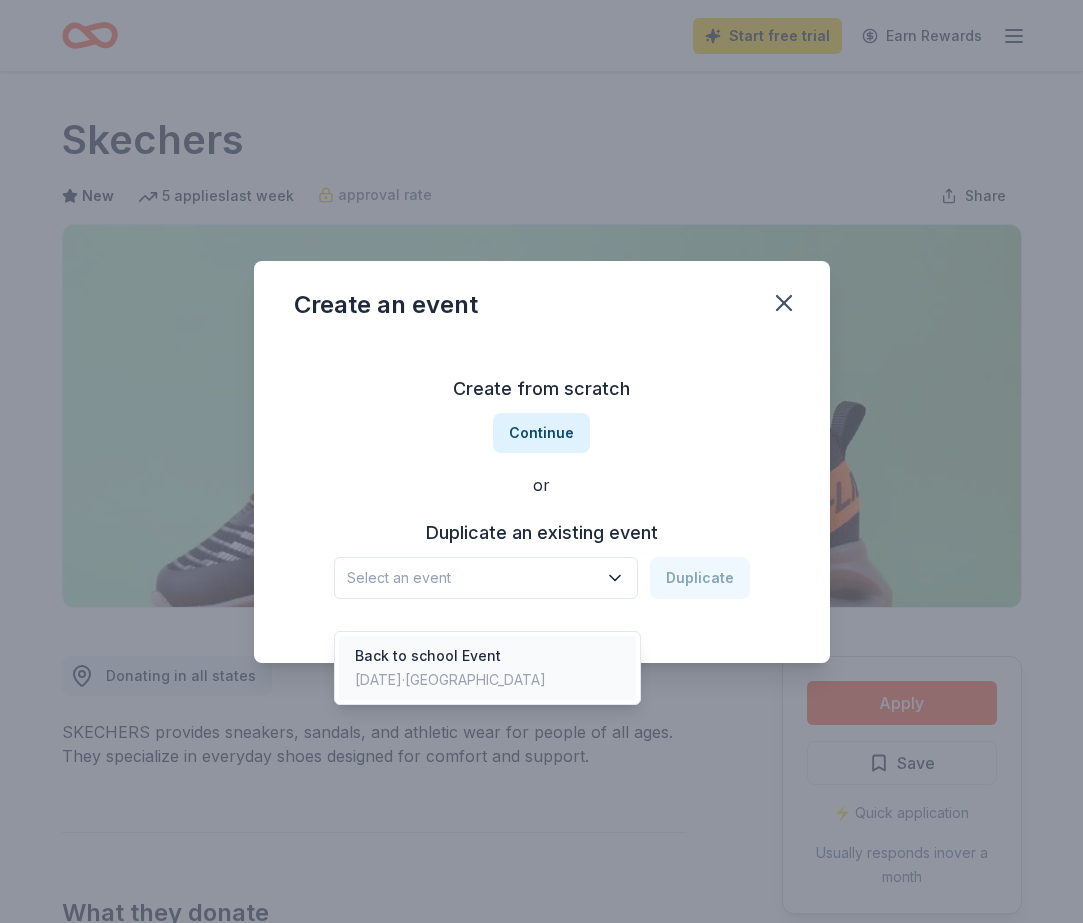 click on "Back to school Event Aug 10, 2024  ·  TX" at bounding box center (488, 668) 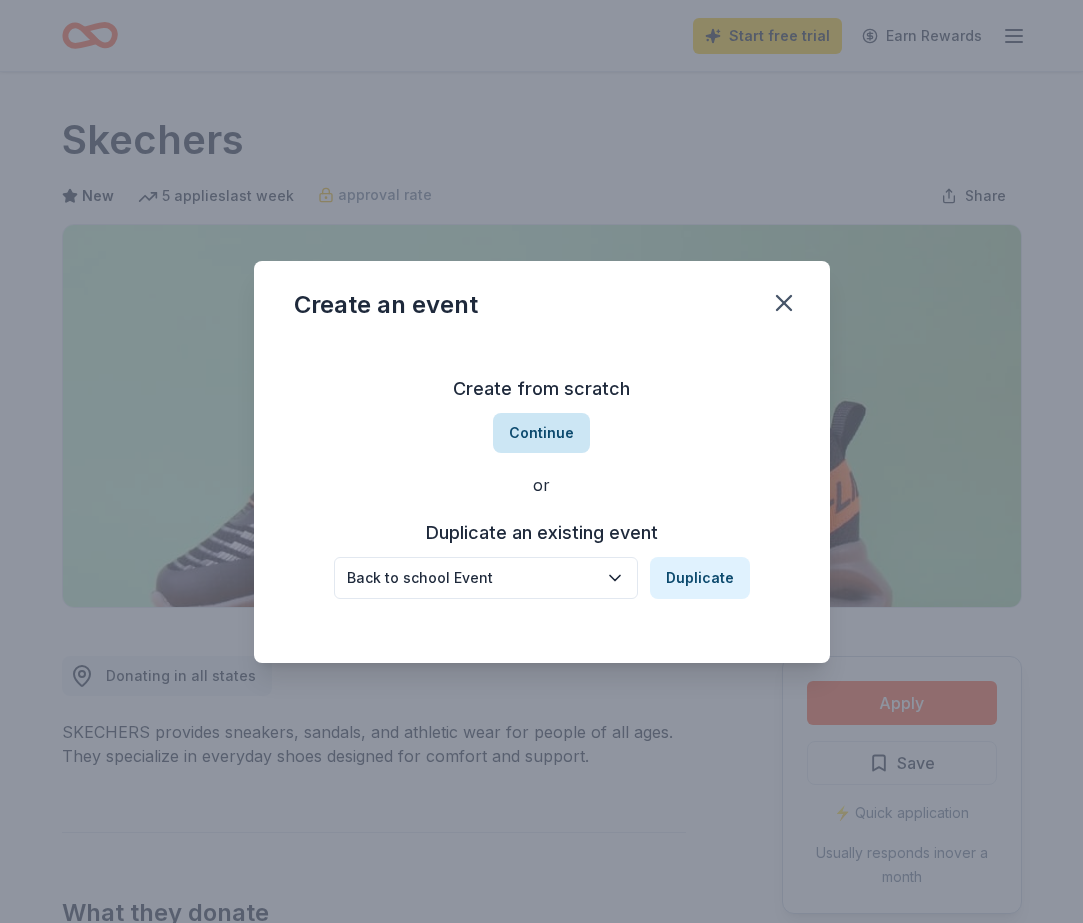 click on "Continue" at bounding box center [541, 433] 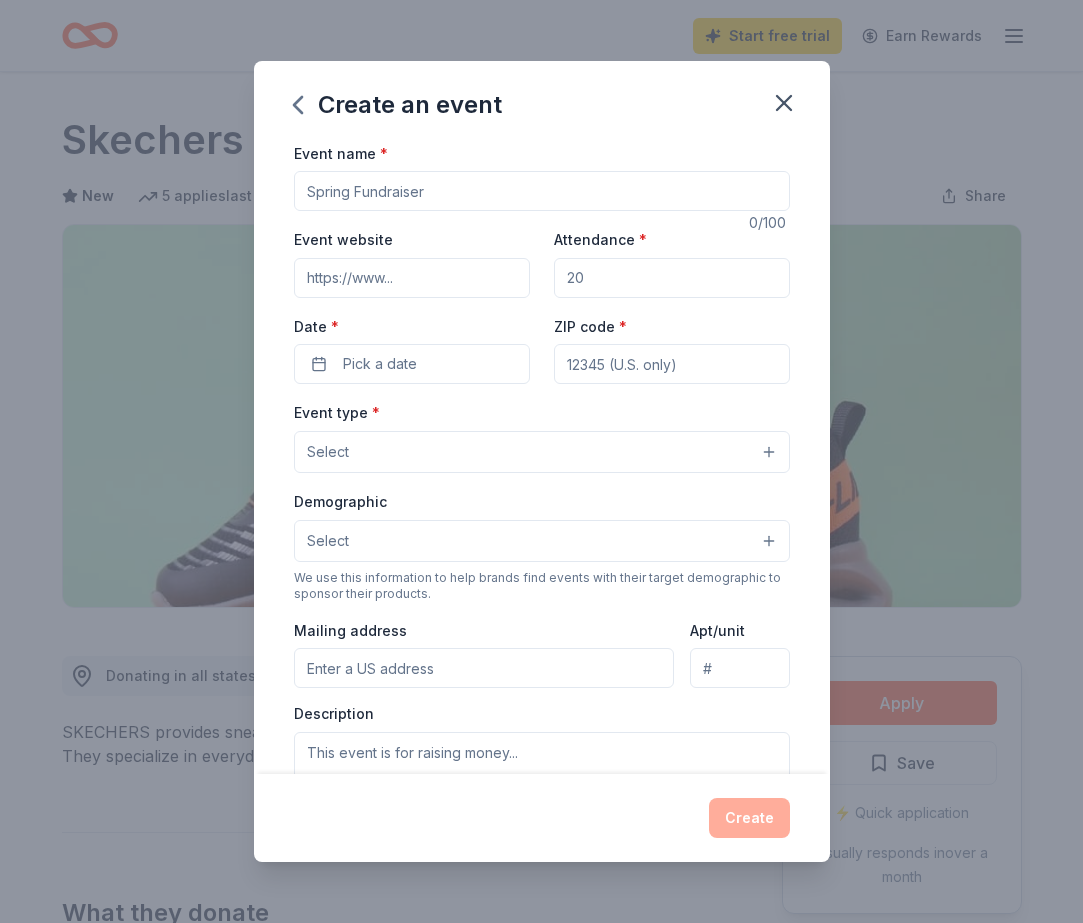 click on "Event name *" at bounding box center (542, 191) 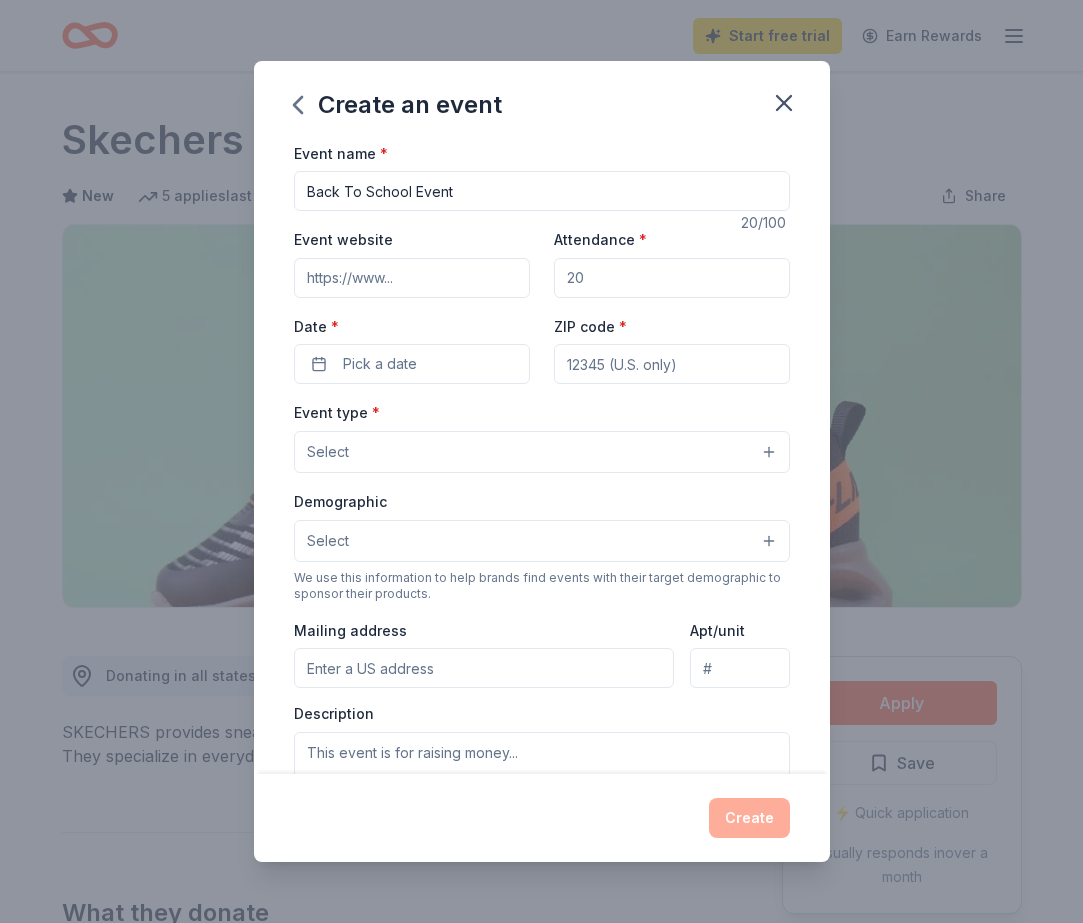 type on "Back To School Event" 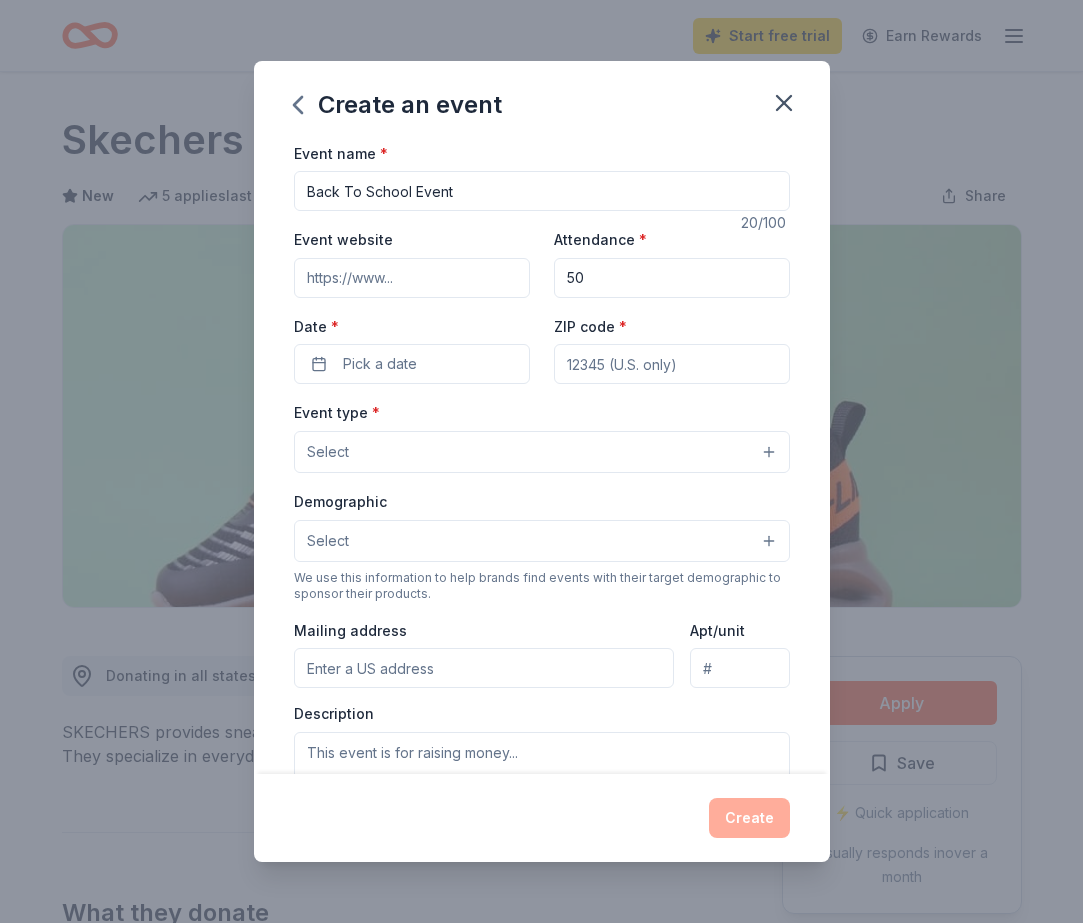 type on "5" 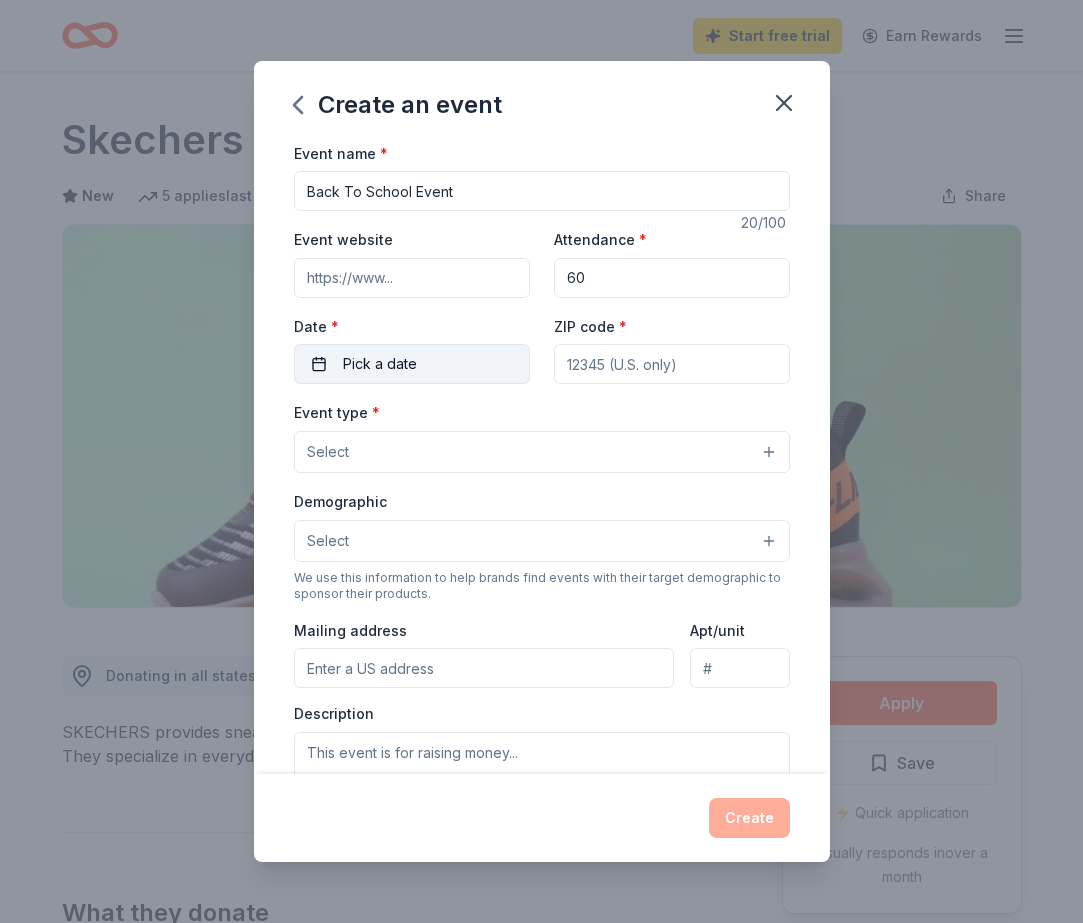 type on "60" 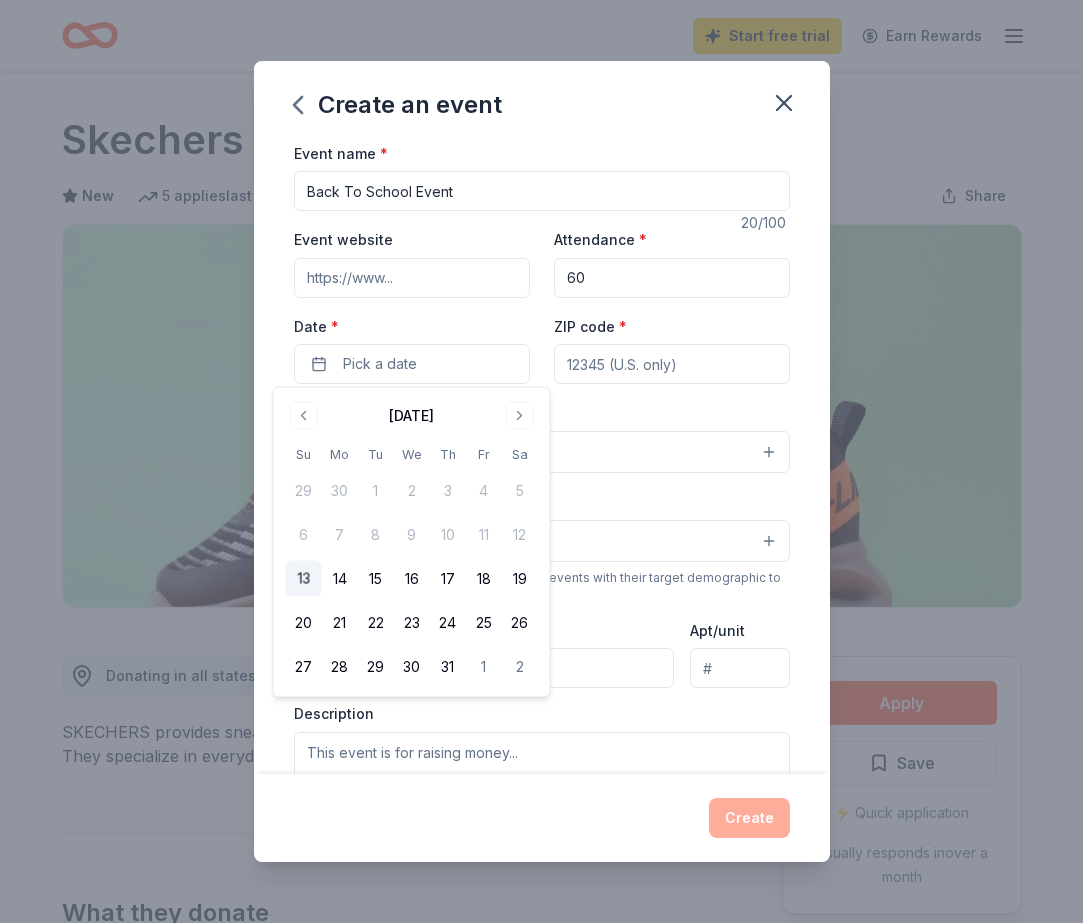 click on "13" at bounding box center [304, 579] 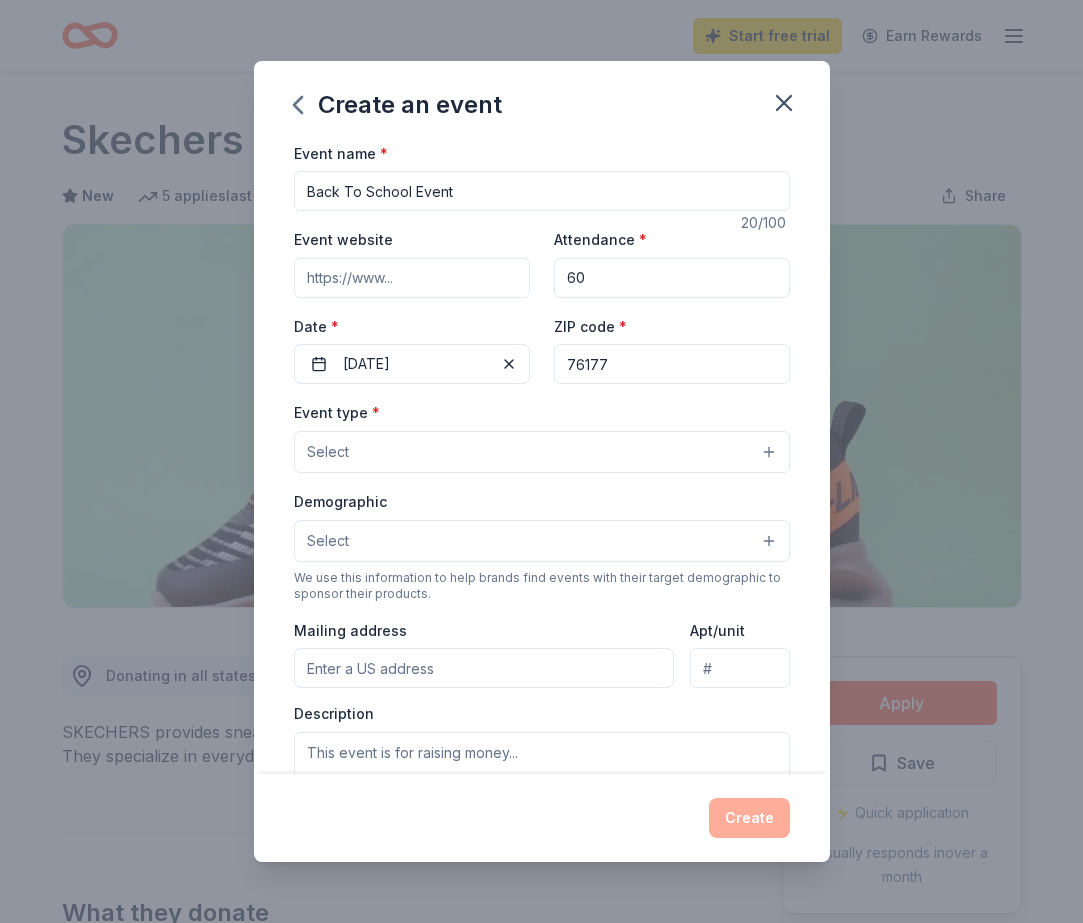 type on "76177" 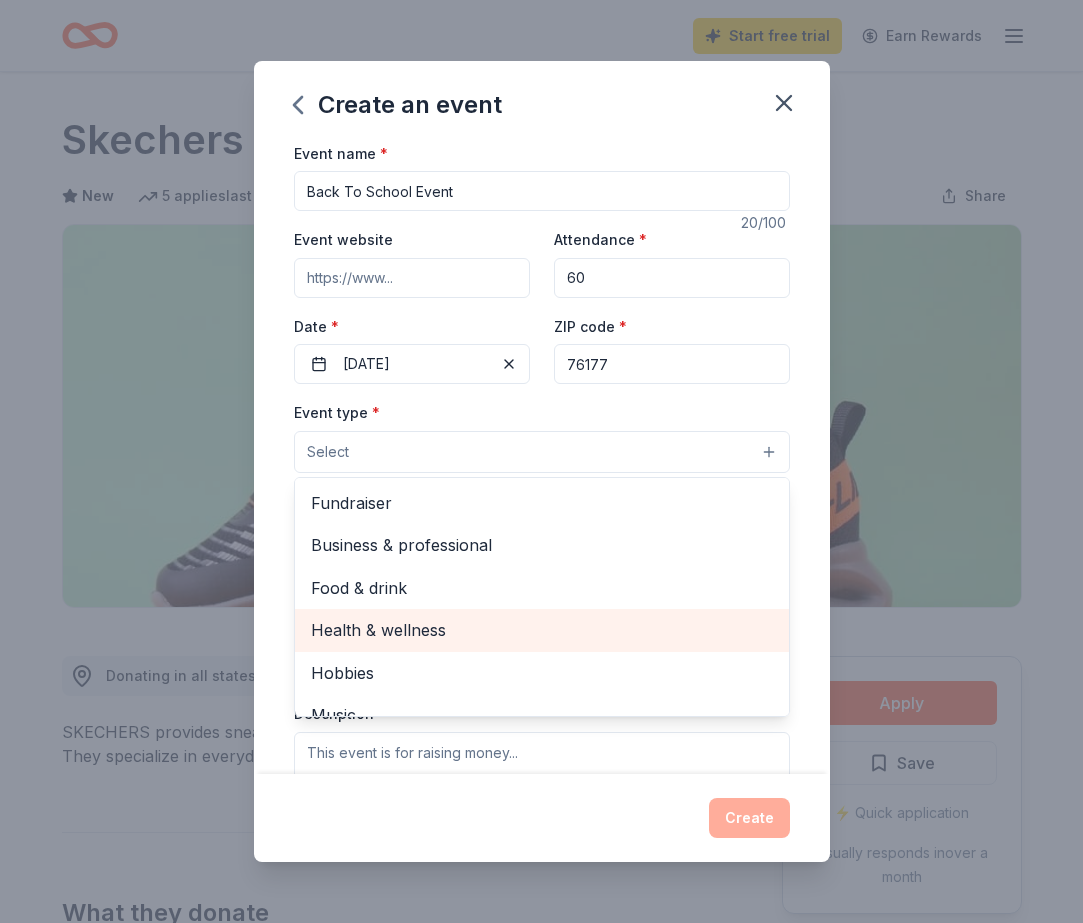 scroll, scrollTop: 0, scrollLeft: 0, axis: both 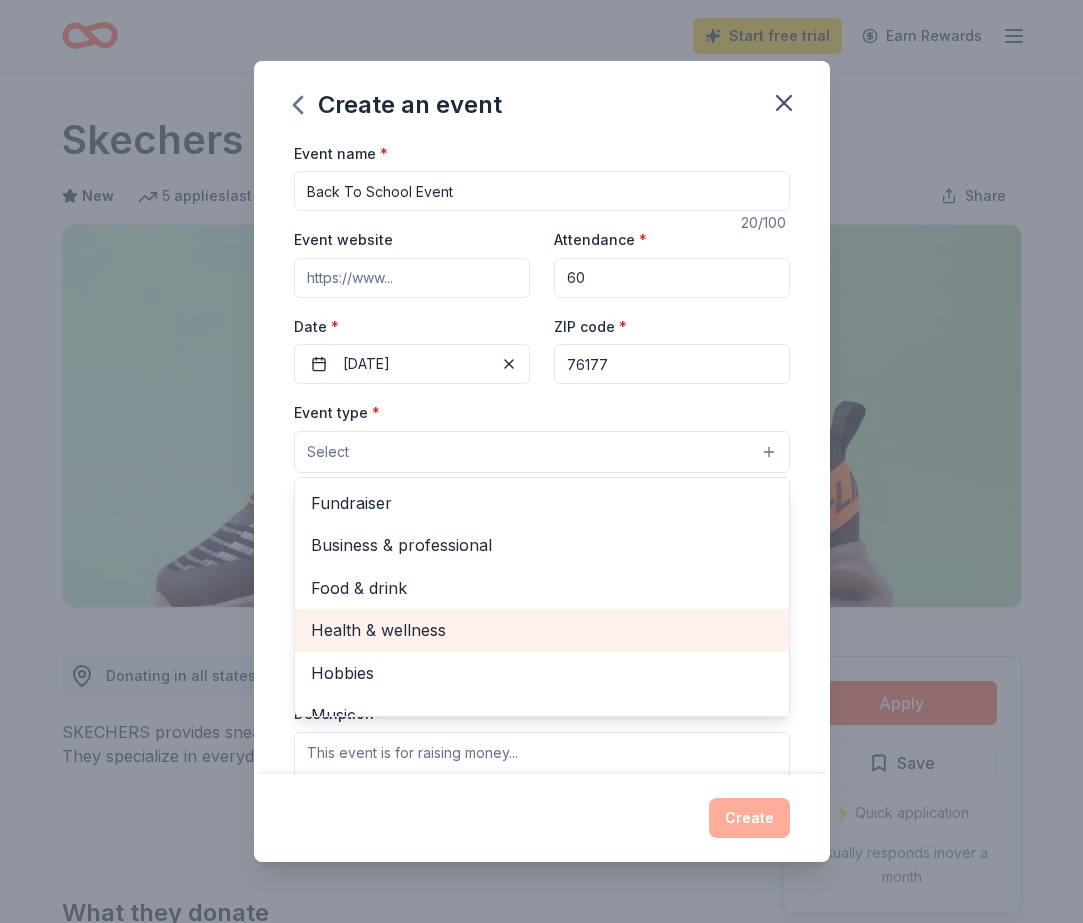 click on "Health & wellness" at bounding box center [542, 630] 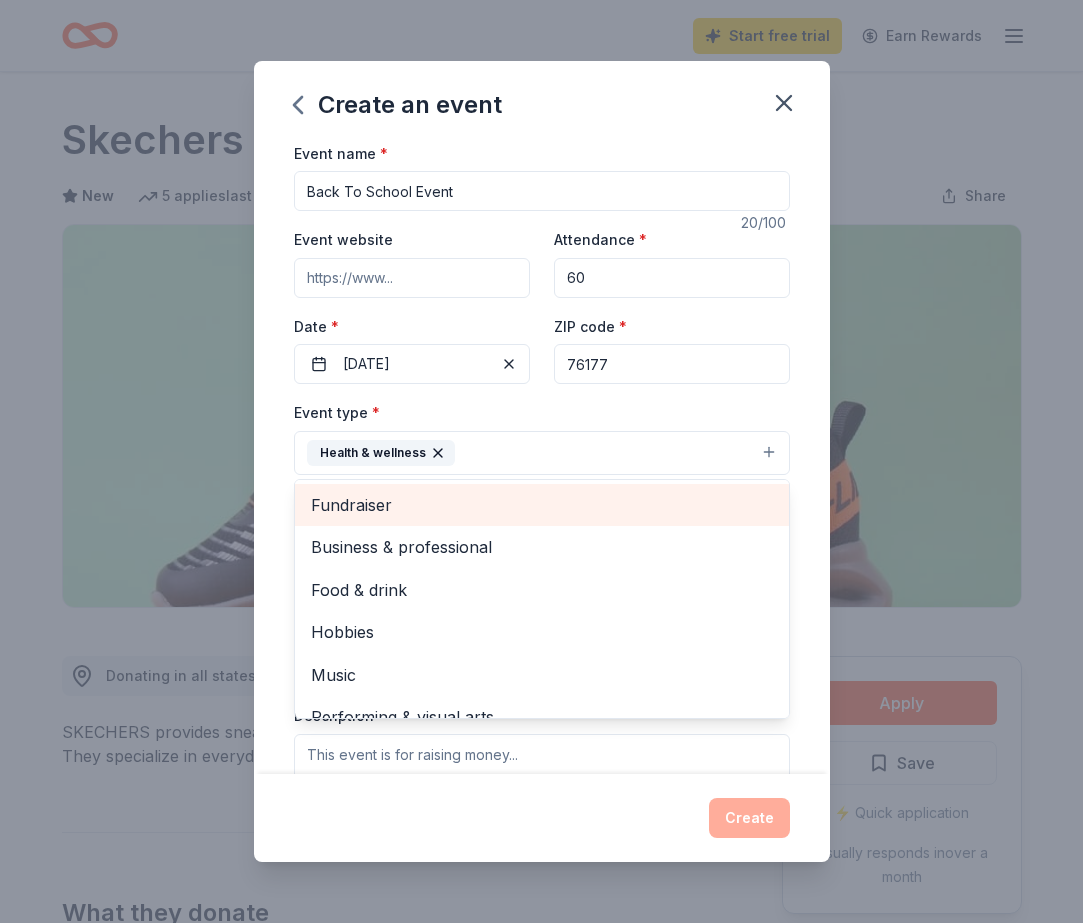 scroll, scrollTop: 0, scrollLeft: 0, axis: both 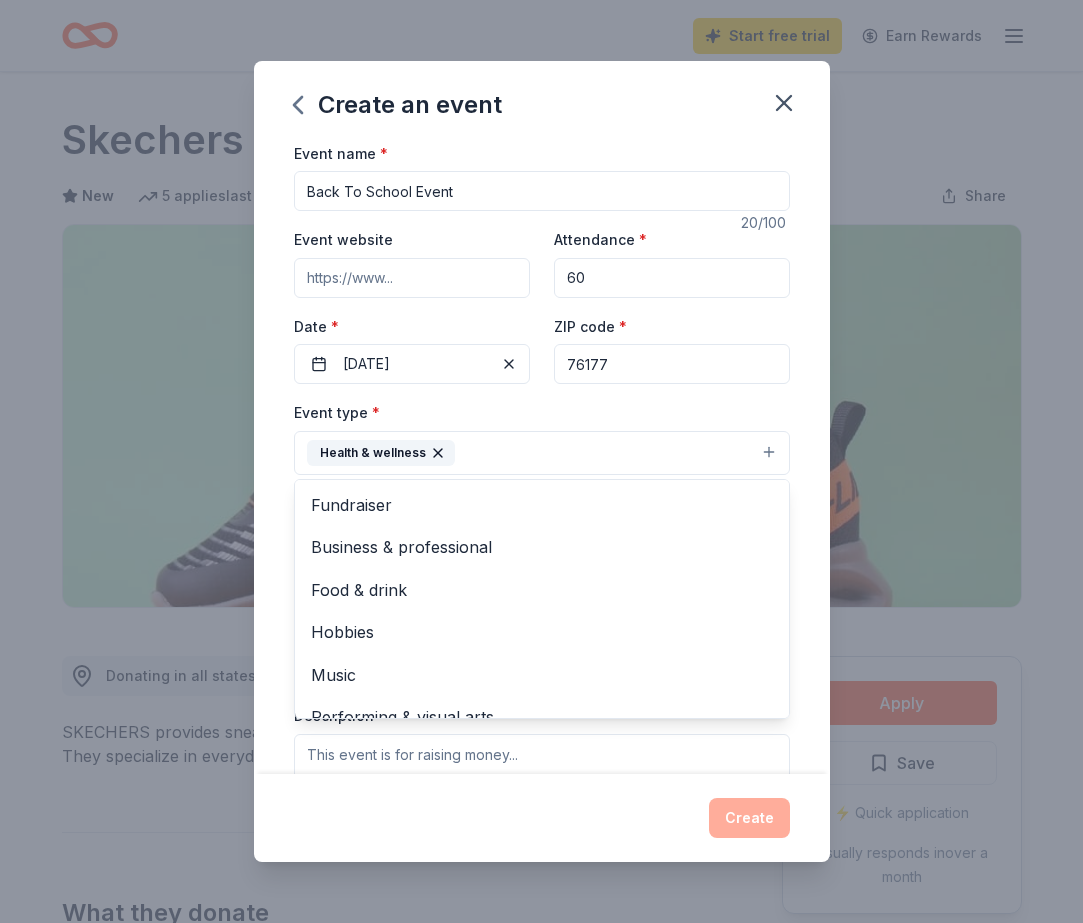 click on "Event type * Health & wellness Fundraiser Business & professional Food & drink Hobbies Music Performing & visual arts" at bounding box center (542, 437) 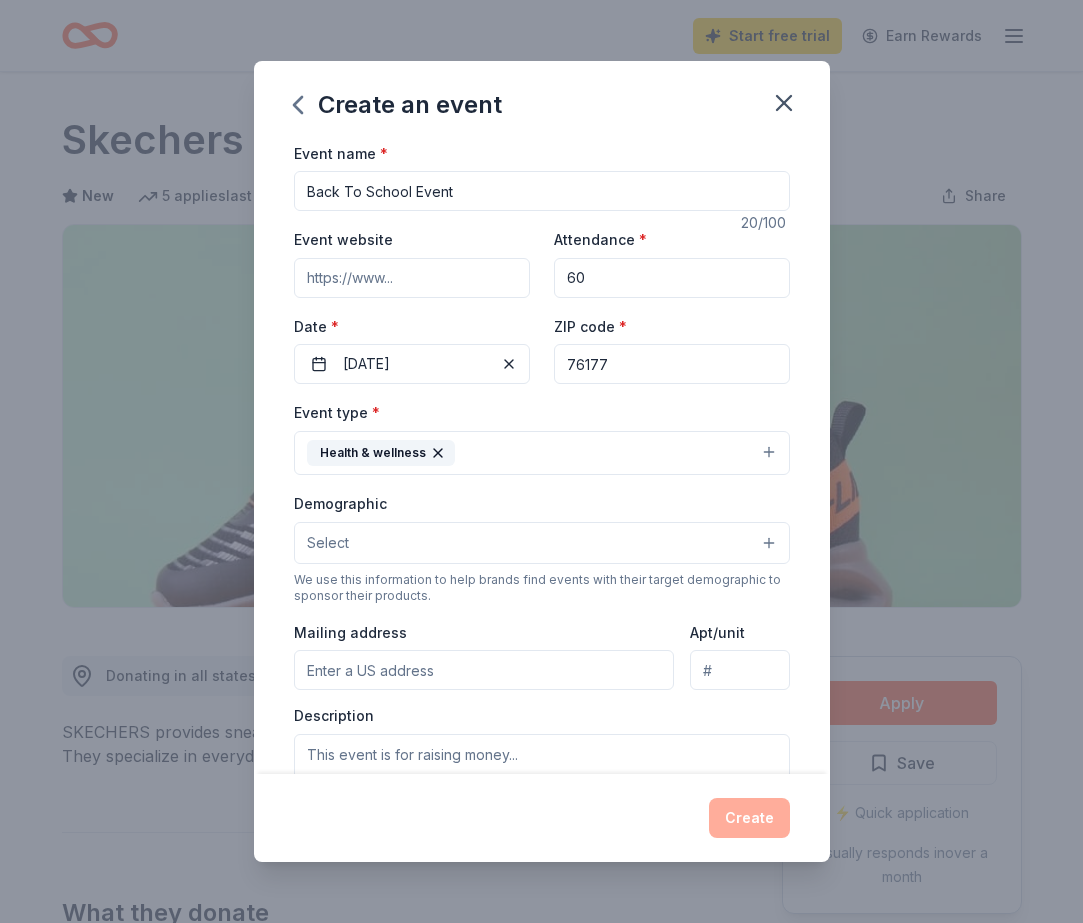 click on "Select" at bounding box center (542, 543) 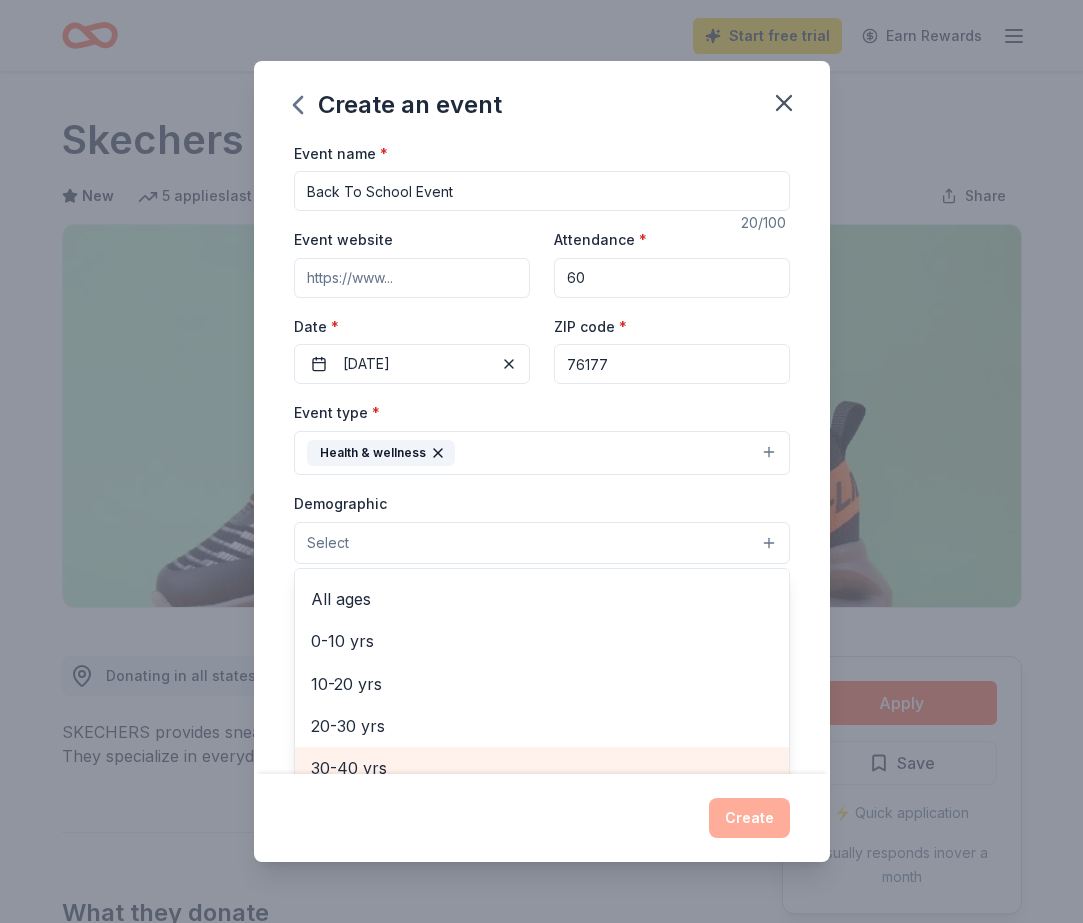 scroll, scrollTop: 114, scrollLeft: 0, axis: vertical 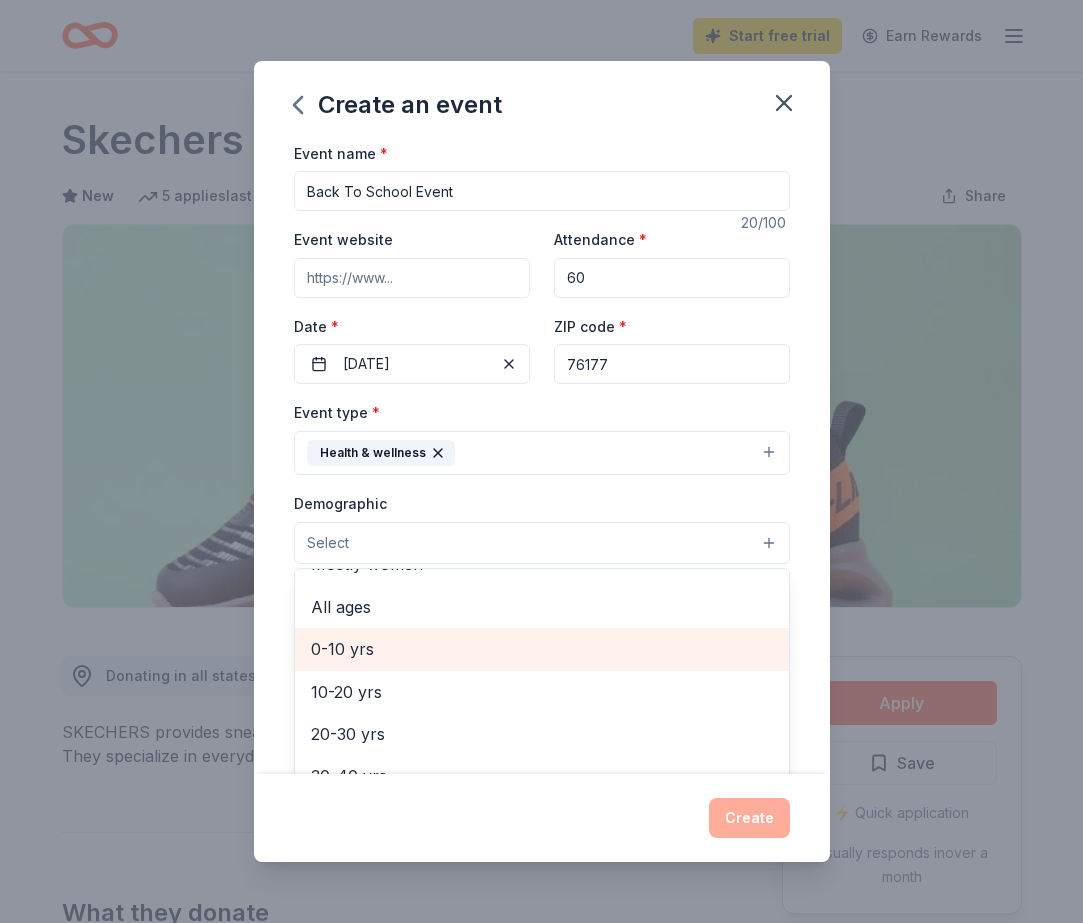 click on "0-10 yrs" at bounding box center [542, 649] 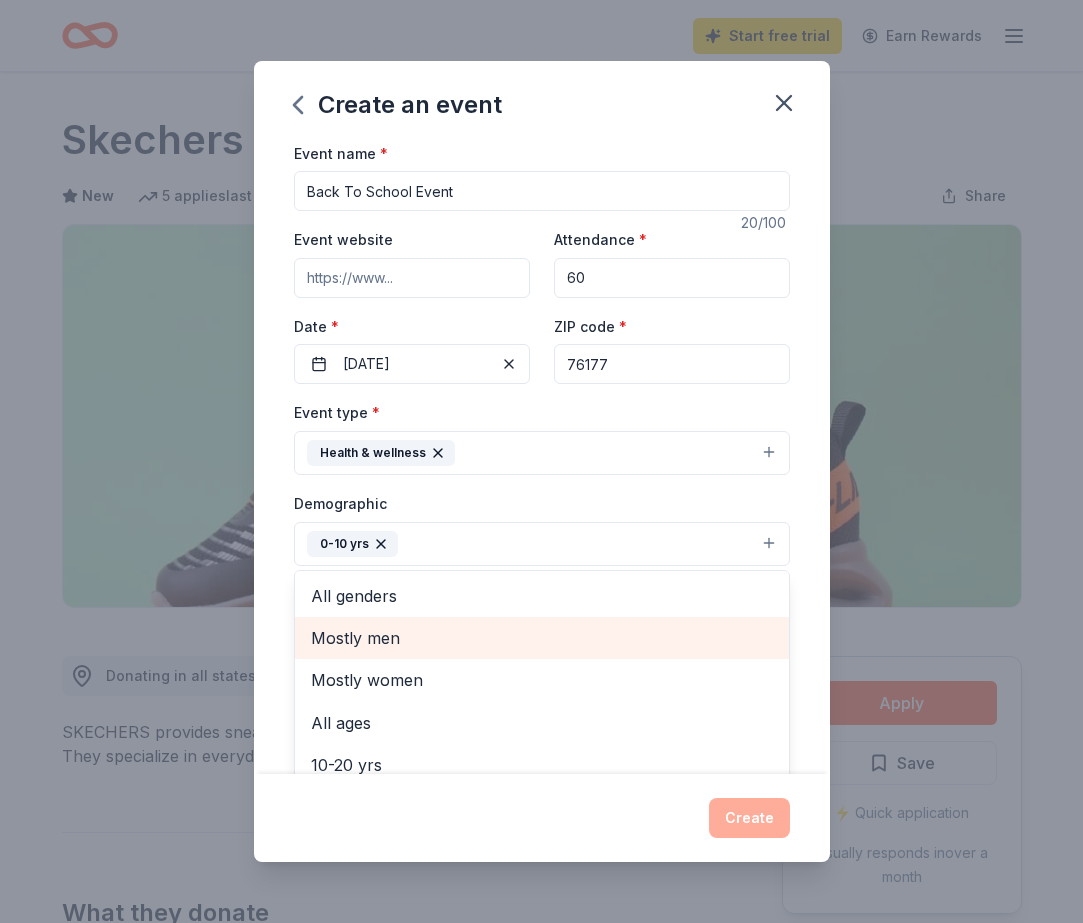 scroll, scrollTop: 0, scrollLeft: 0, axis: both 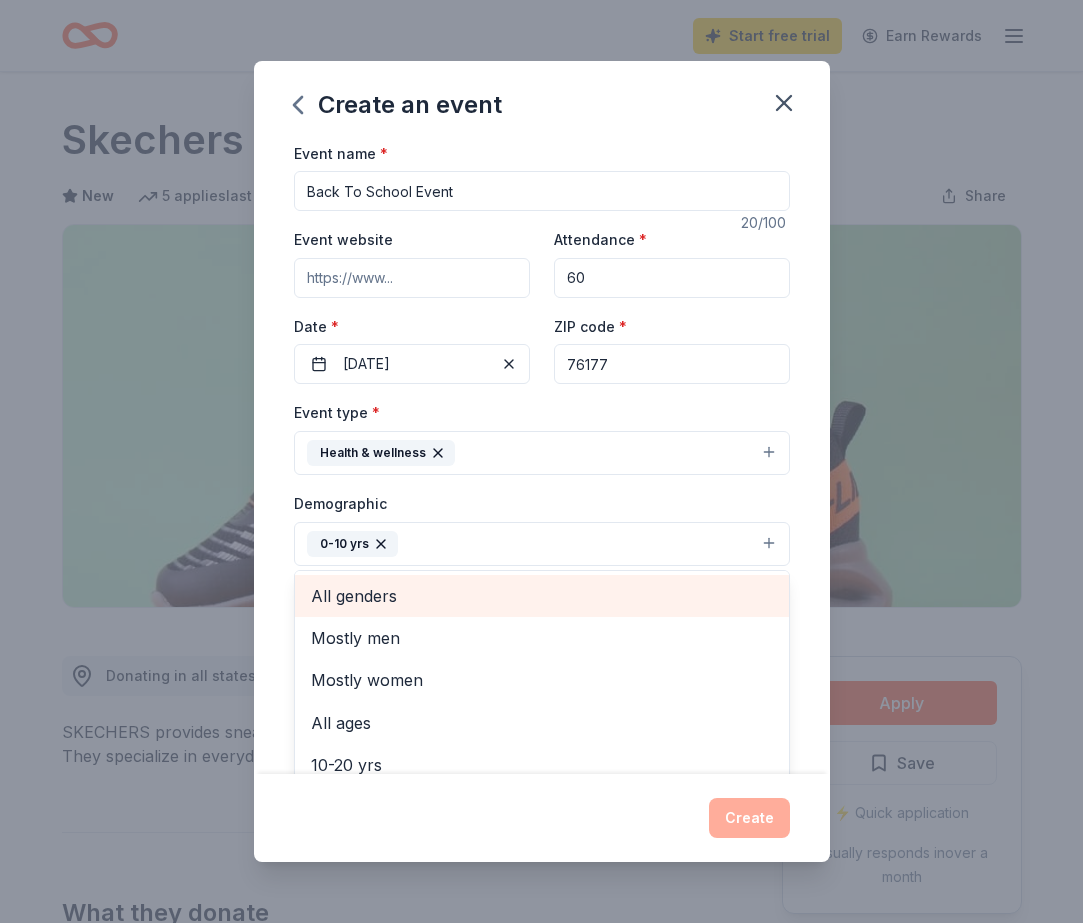 click on "All genders" at bounding box center (542, 596) 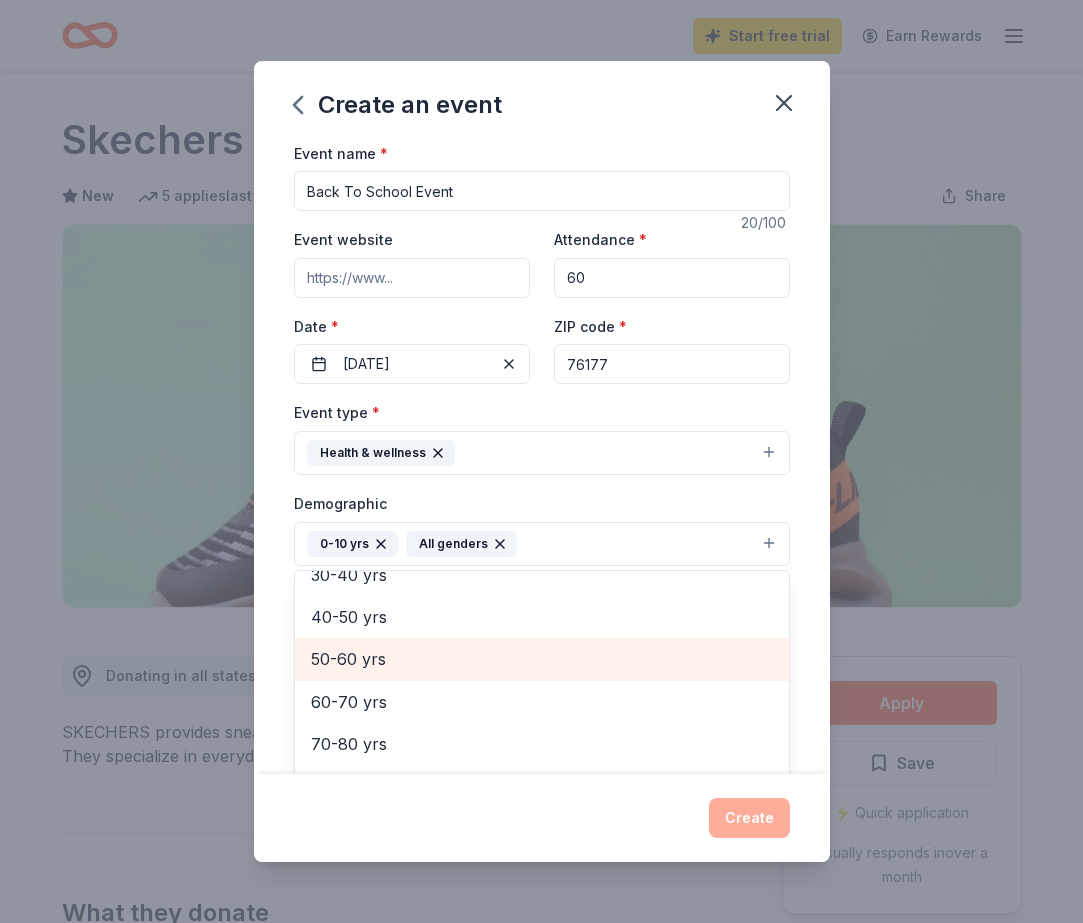 scroll, scrollTop: 232, scrollLeft: 0, axis: vertical 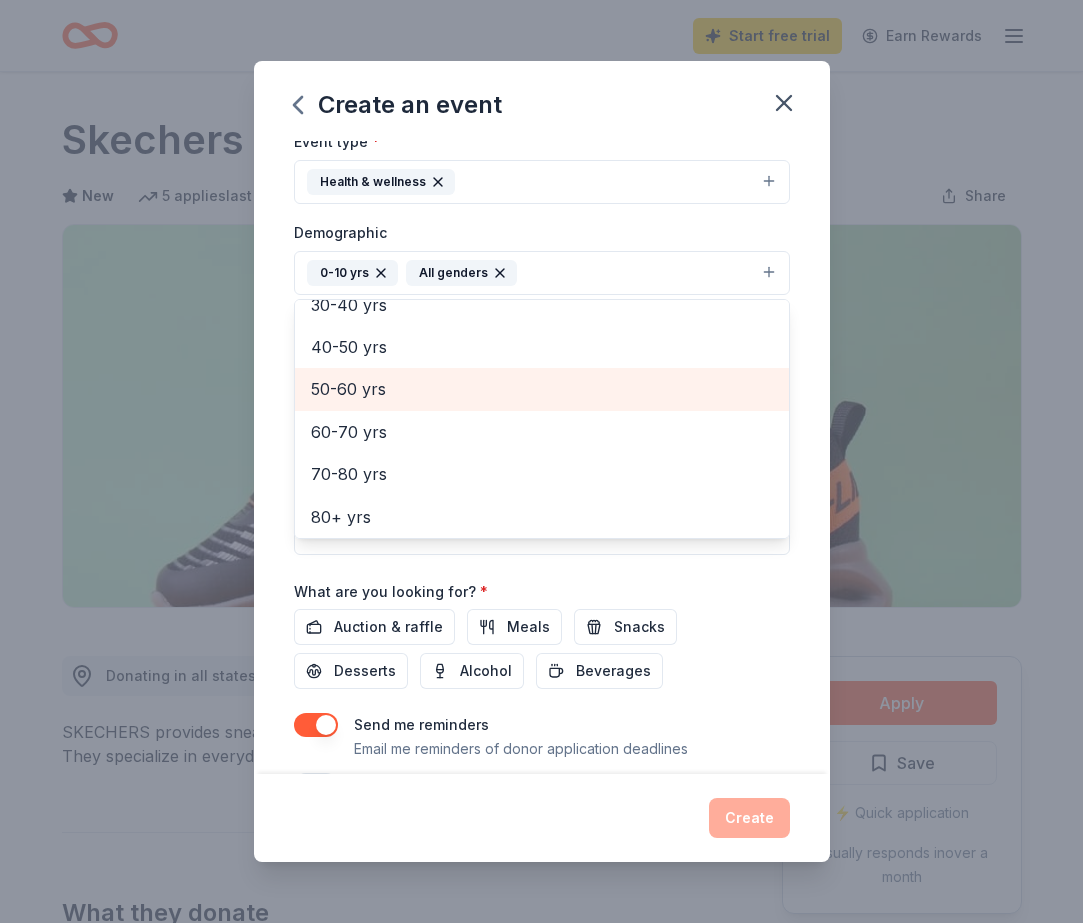 click on "Event name * Back To School Event 20 /100 Event website Attendance * 60 Date * 07/13/2025 ZIP code * 76177 Event type * Health & wellness Demographic 0-10 yrs All genders Mostly men Mostly women All ages 10-20 yrs 20-30 yrs 30-40 yrs 40-50 yrs 50-60 yrs 60-70 yrs 70-80 yrs 80+ yrs We use this information to help brands find events with their target demographic to sponsor their products. Mailing address Apt/unit Description What are you looking for? * Auction & raffle Meals Snacks Desserts Alcohol Beverages Send me reminders Email me reminders of donor application deadlines Recurring event" at bounding box center [542, 334] 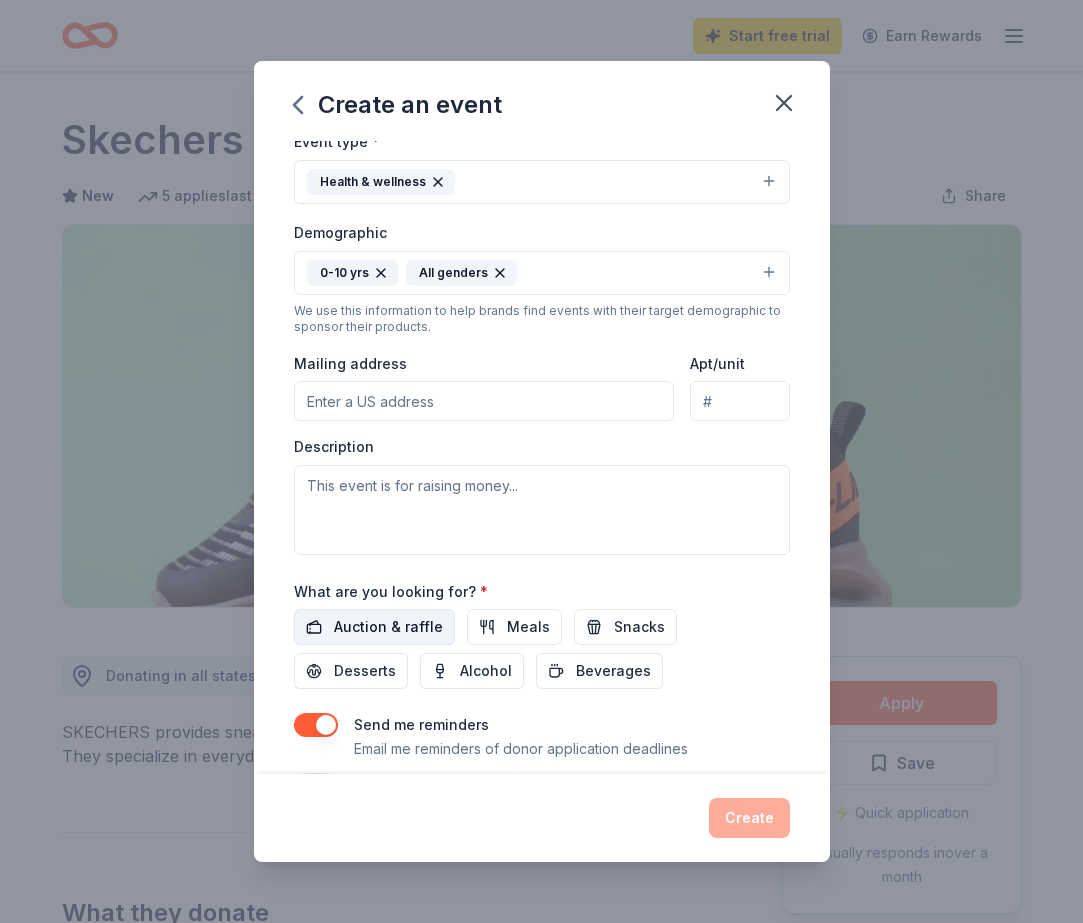click on "Auction & raffle" at bounding box center (388, 627) 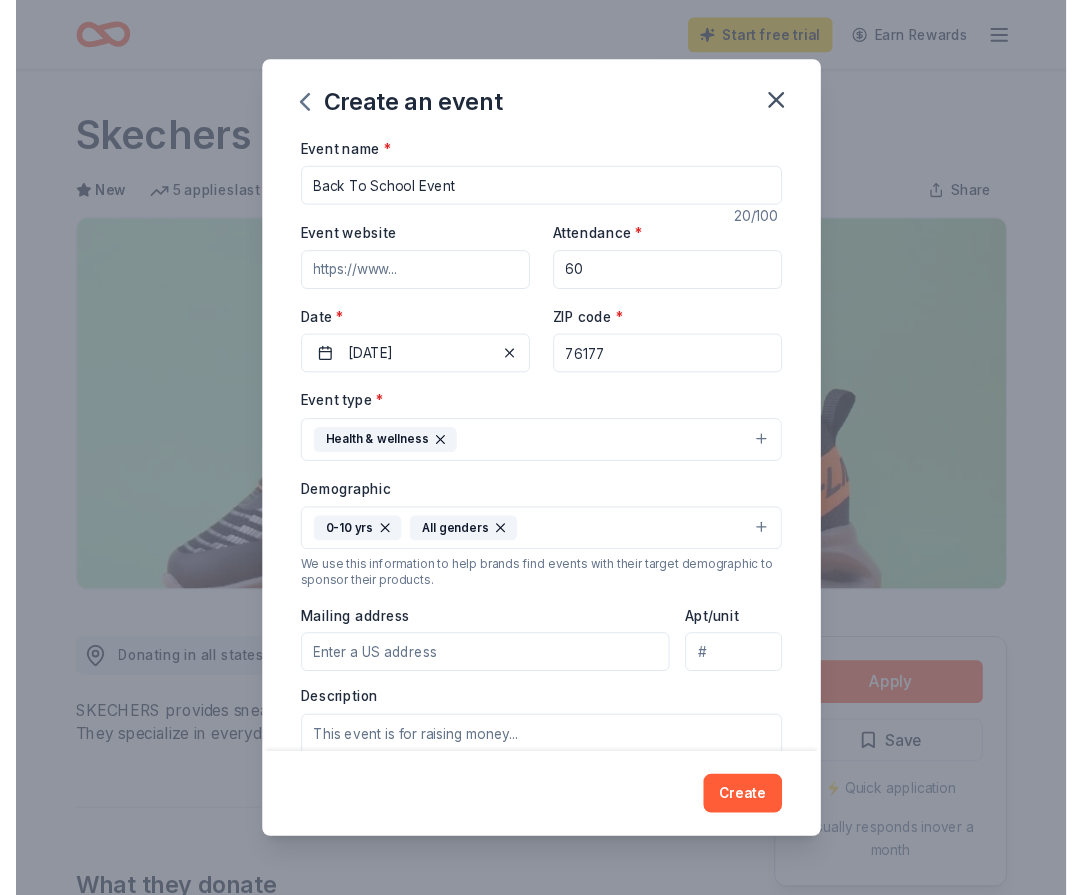 scroll, scrollTop: 0, scrollLeft: 0, axis: both 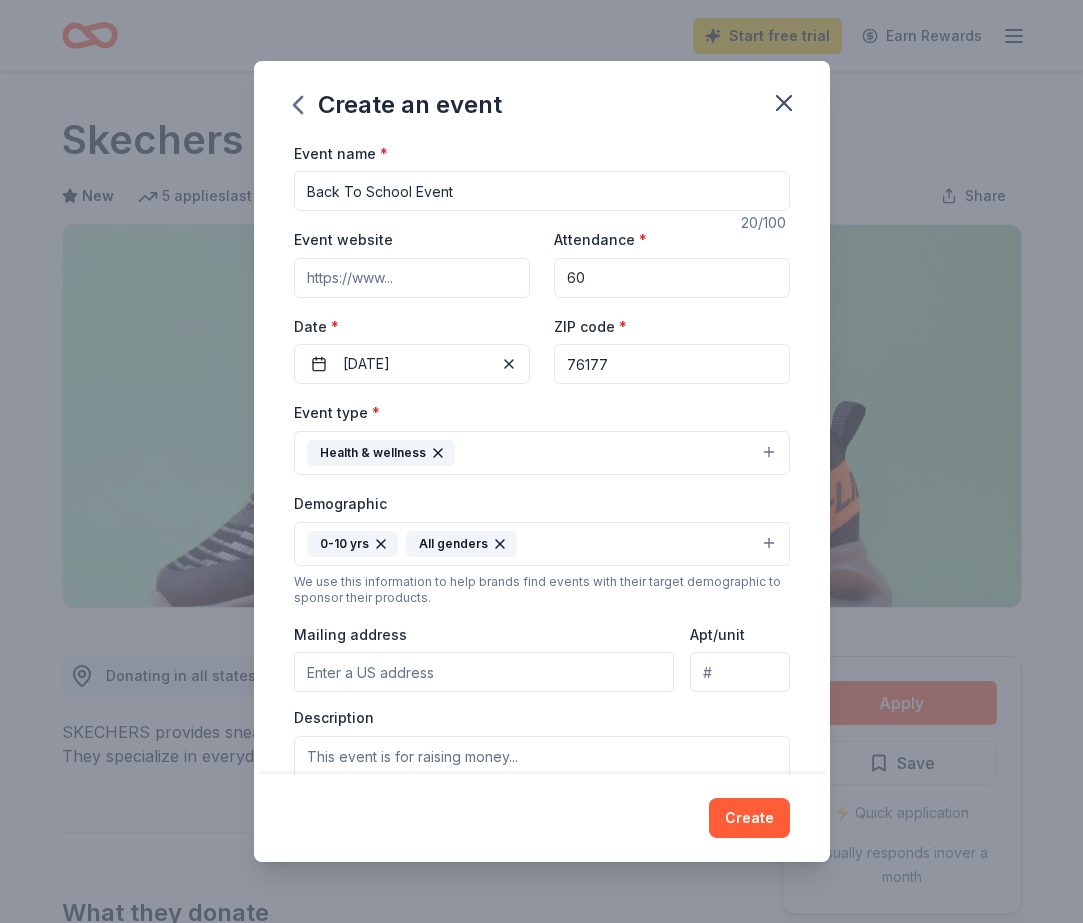 click on "Event website" at bounding box center (412, 278) 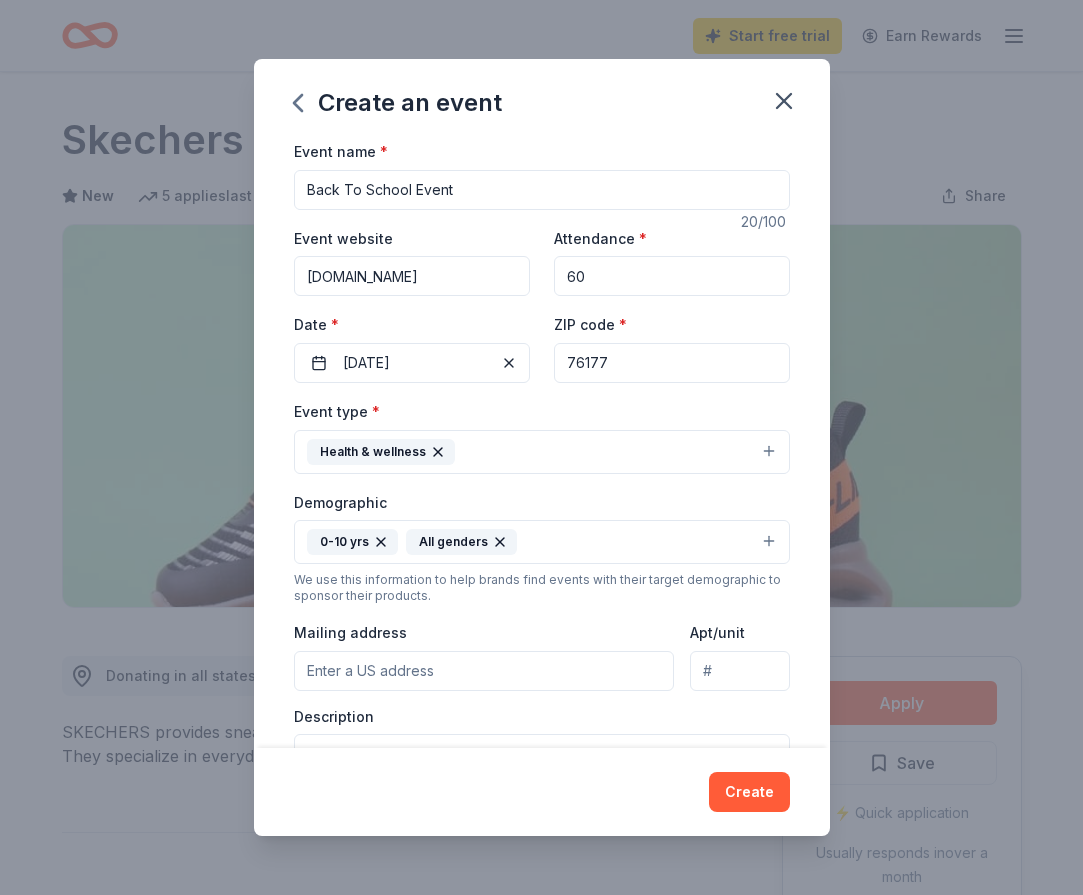 click on "thehouseofhustle.org" at bounding box center (412, 276) 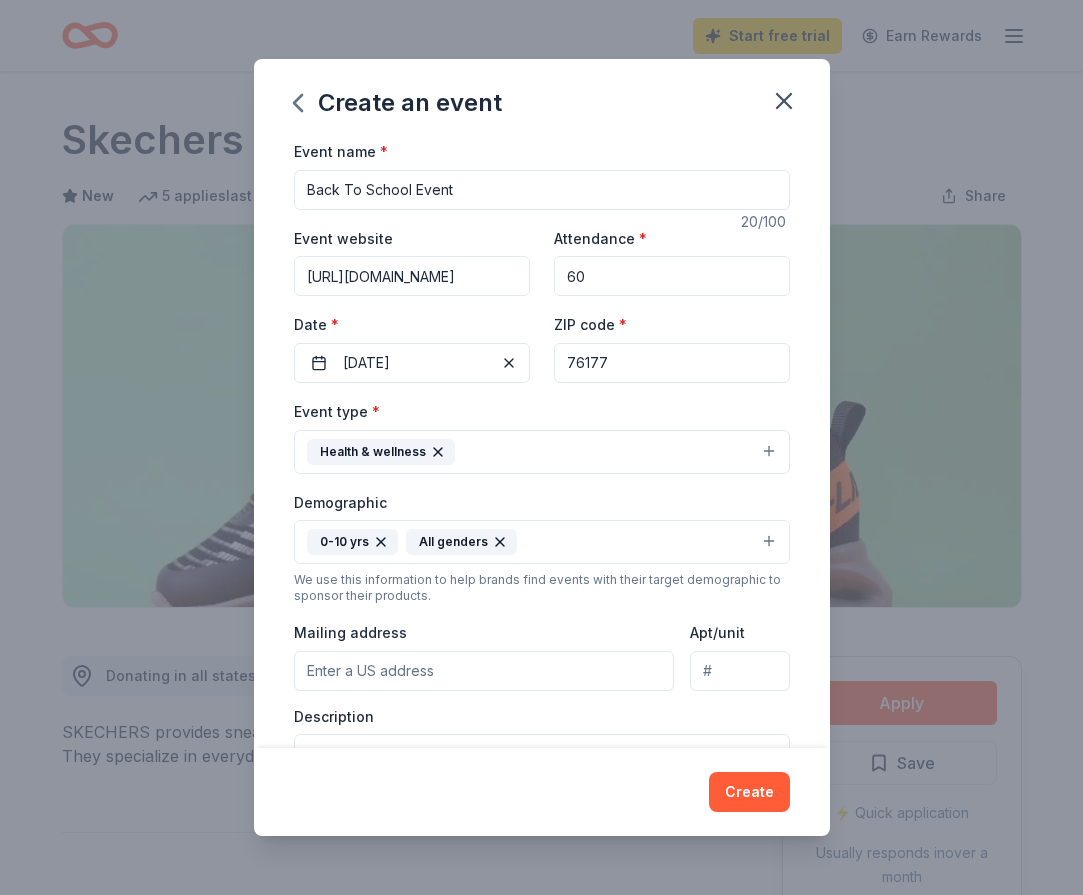type on "https://www.thehouseofhustle.org/communityevents" 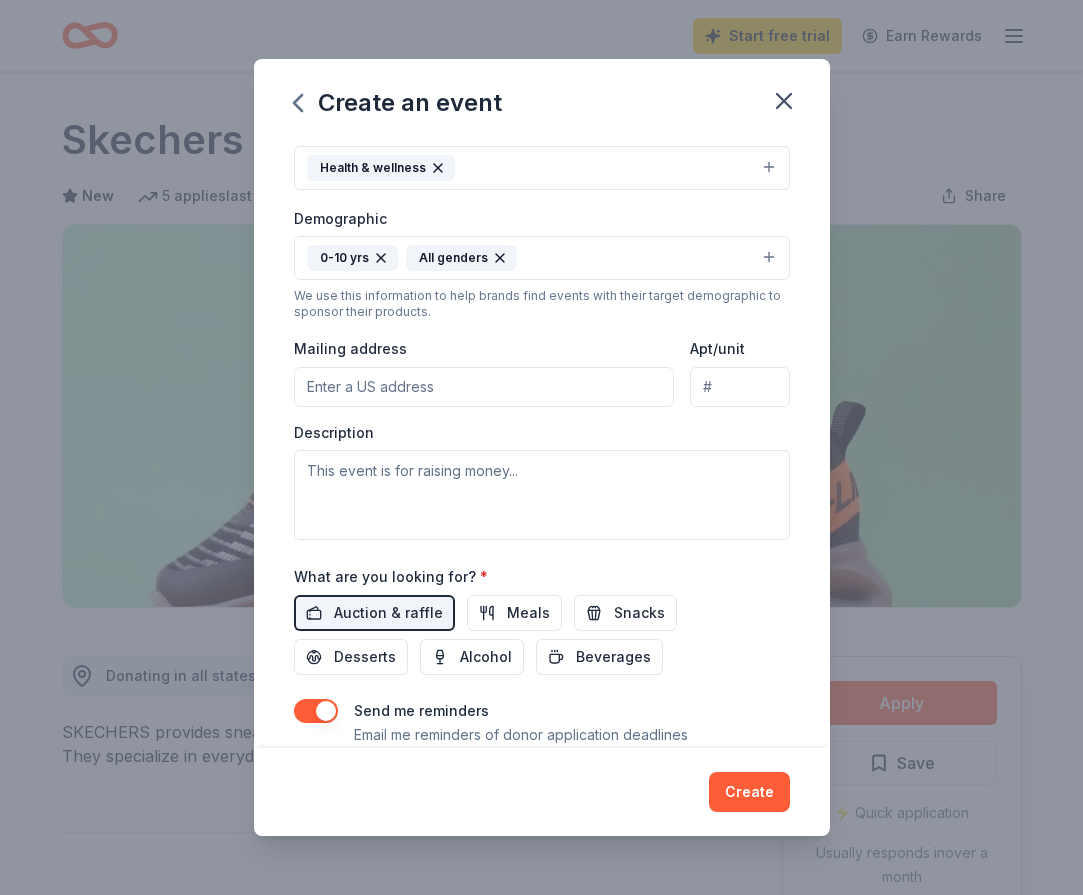 scroll, scrollTop: 341, scrollLeft: 0, axis: vertical 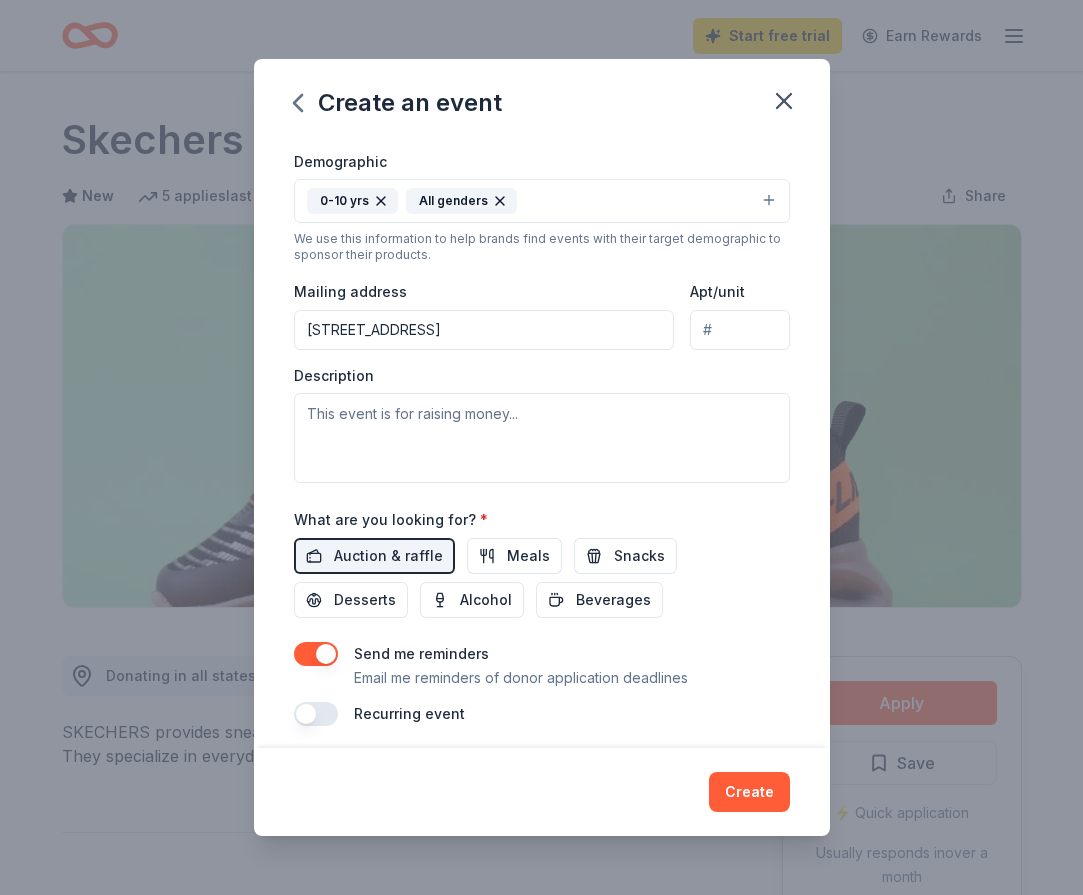 type on "2163 Golden Heights Road, Fort Worth, TX, 76177" 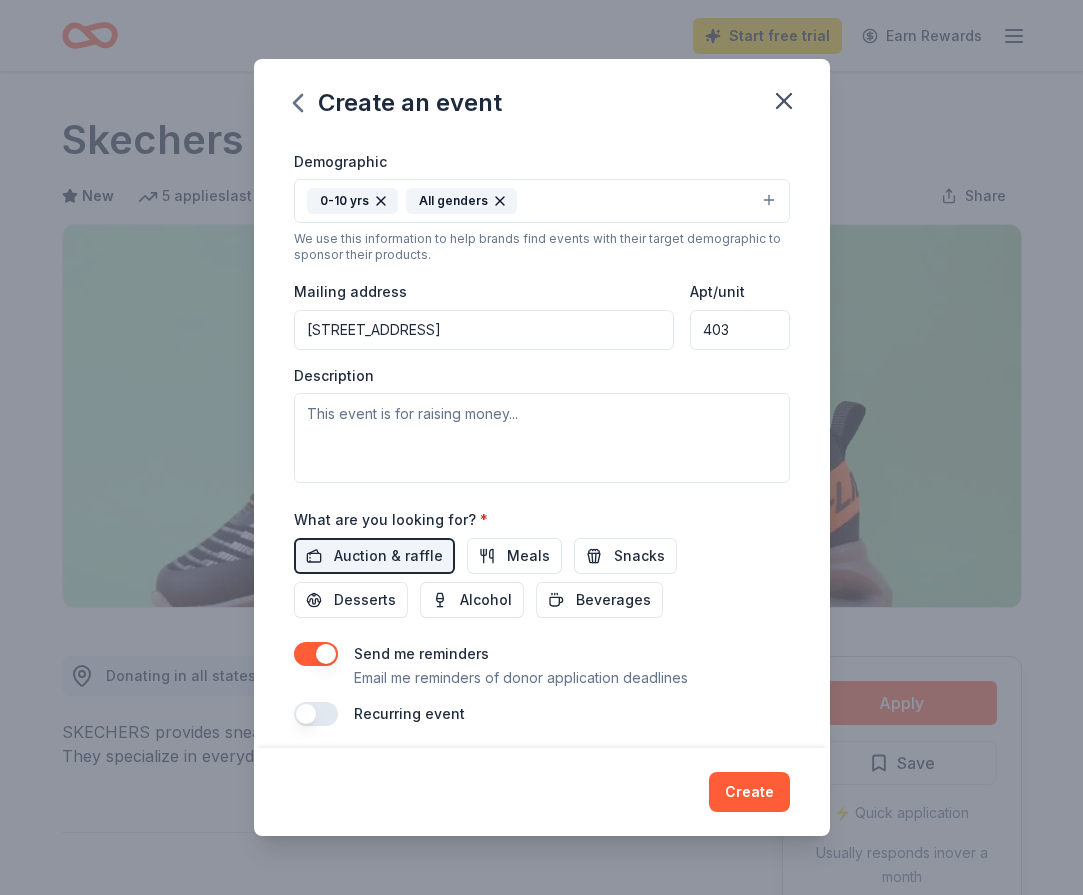 type on "403" 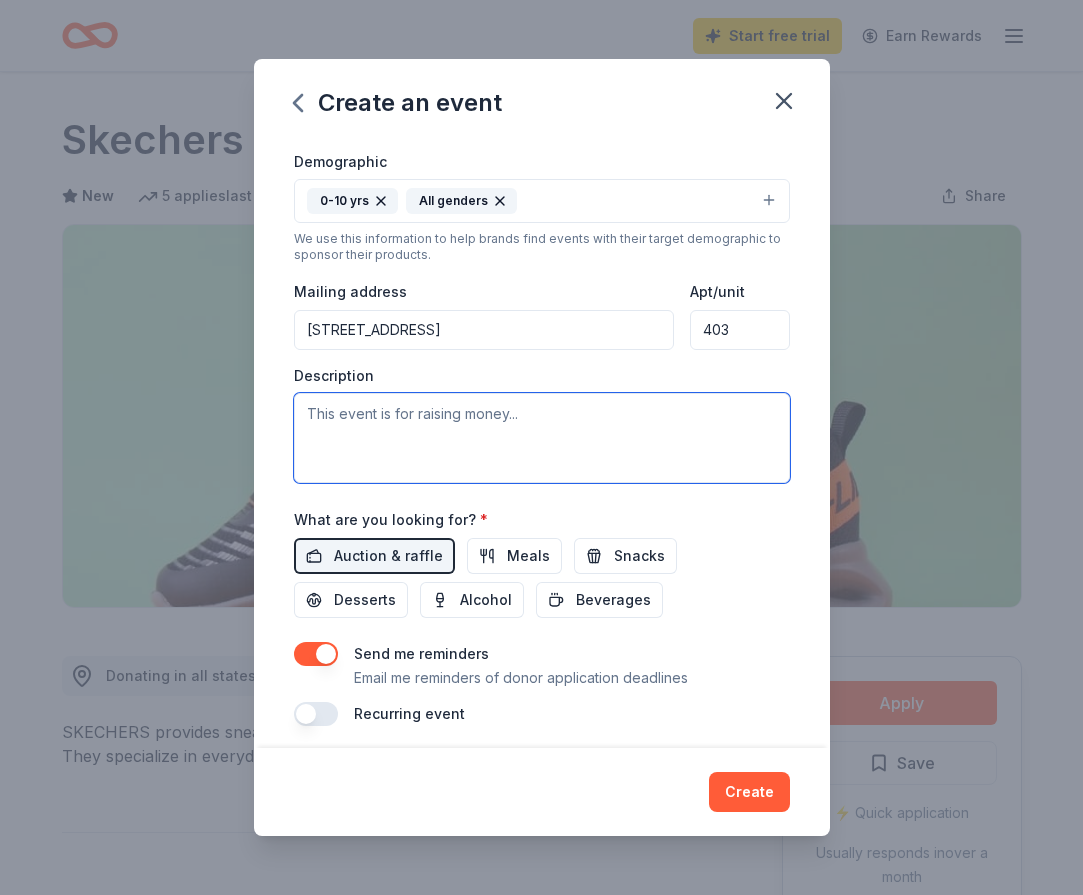 click at bounding box center [542, 438] 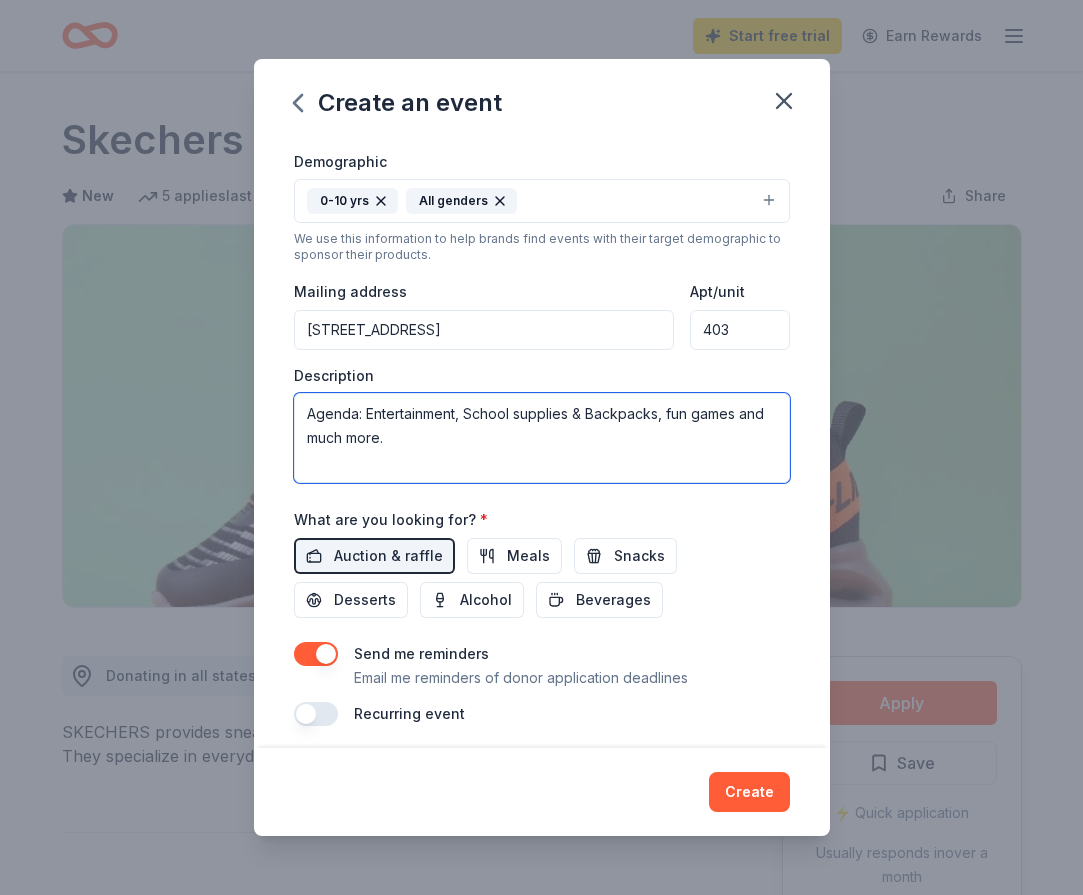 type on "Agenda: Entertainment, School supplies & Backpacks, fun games and much more." 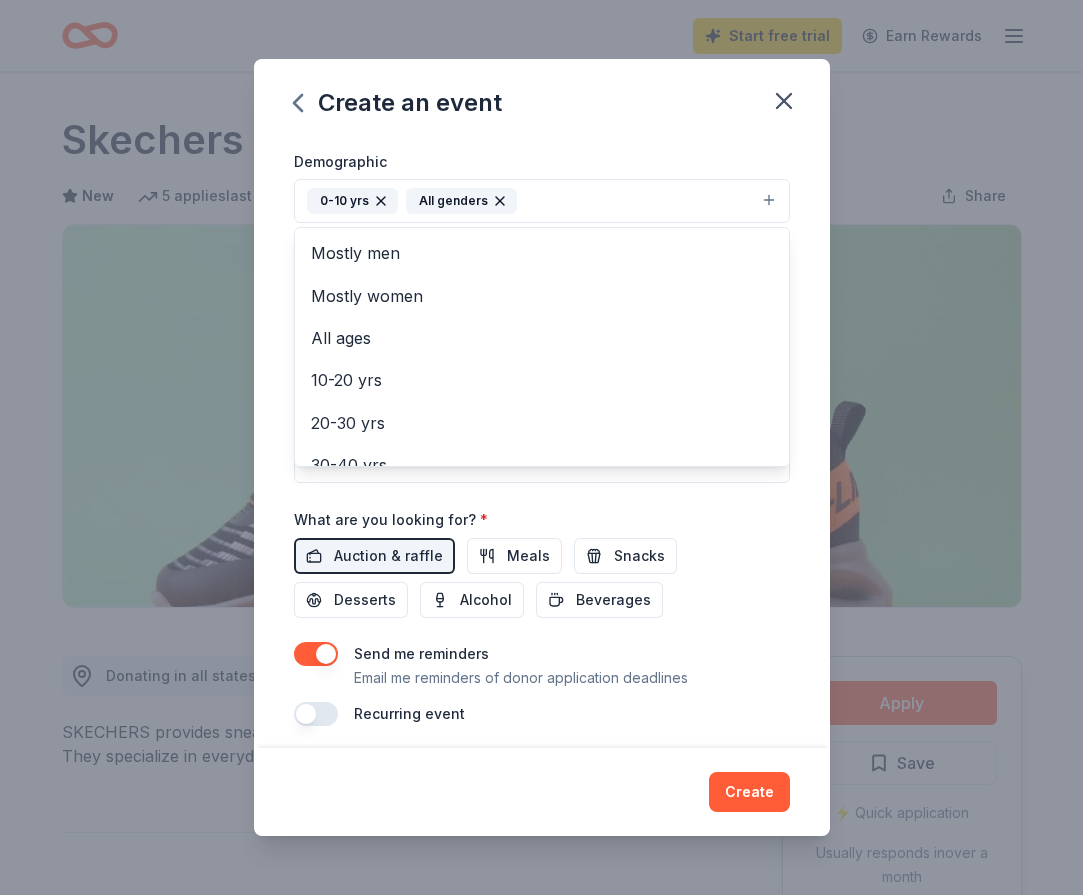 click on "0-10 yrs All genders" at bounding box center [542, 201] 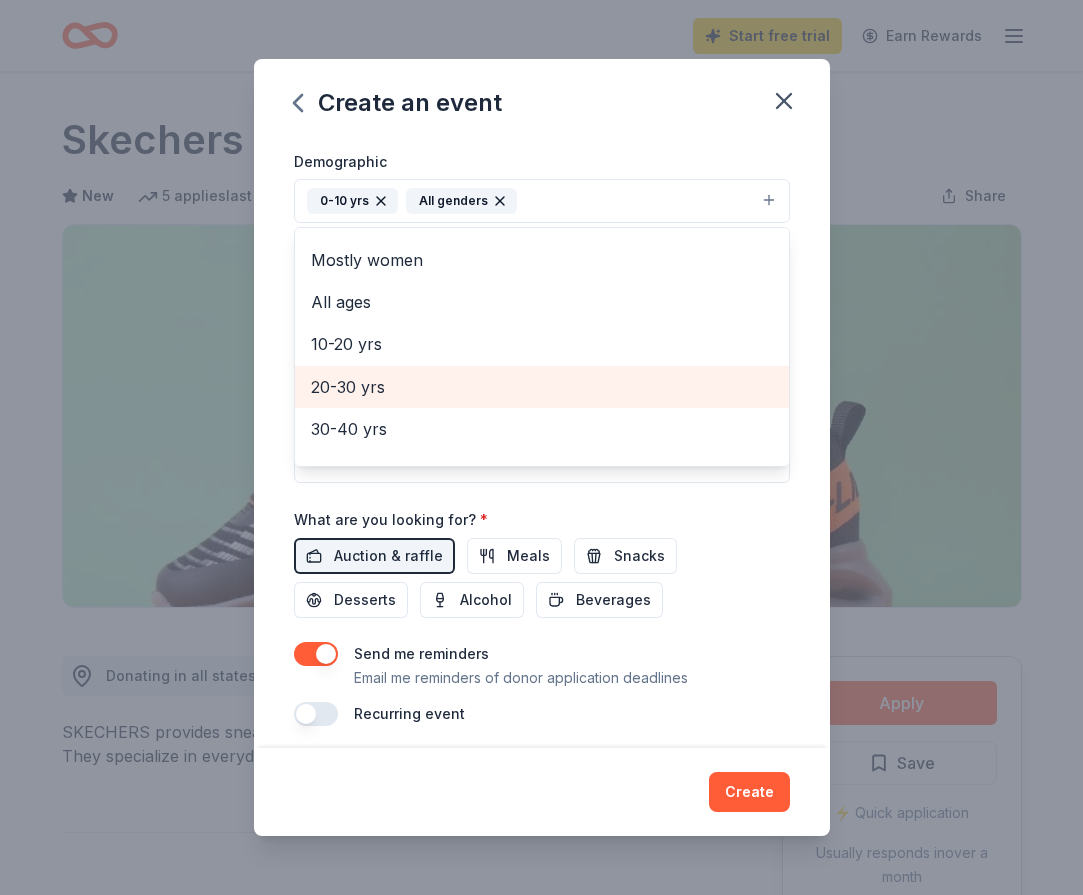 scroll, scrollTop: 44, scrollLeft: 0, axis: vertical 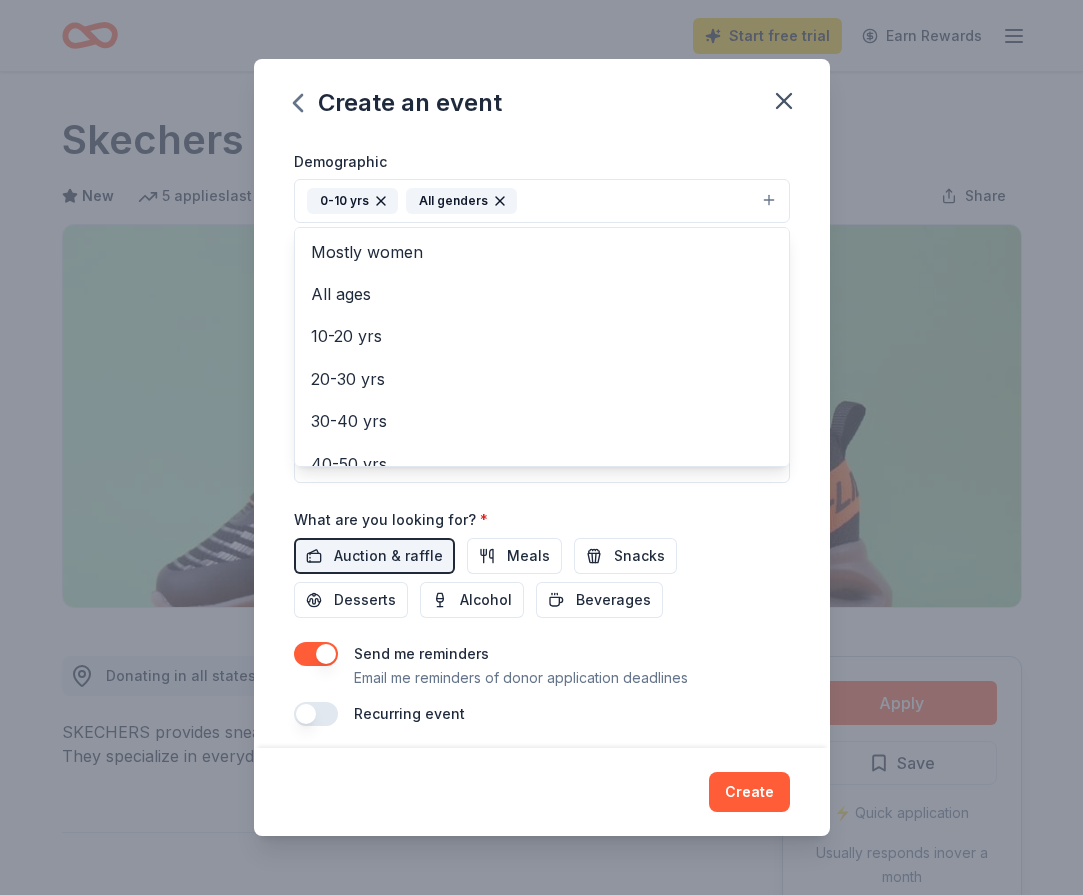 click on "Create an event Event name * Back To School Event 20 /100 Event website https://www.thehouseofhustle.org/communityevents Attendance * 60 Date * 07/13/2025 ZIP code * 76177 Event type * Health & wellness Demographic 0-10 yrs All genders Mostly men Mostly women All ages 10-20 yrs 20-30 yrs 30-40 yrs 40-50 yrs 50-60 yrs 60-70 yrs 70-80 yrs 80+ yrs We use this information to help brands find events with their target demographic to sponsor their products. Mailing address 2163 Golden Heights Road, Fort Worth, TX, 76177 Apt/unit 403 Description Agenda: Entertainment, School supplies & Backpacks, fun games and much more.  What are you looking for? * Auction & raffle Meals Snacks Desserts Alcohol Beverages Send me reminders Email me reminders of donor application deadlines Recurring event Create" at bounding box center [542, 447] 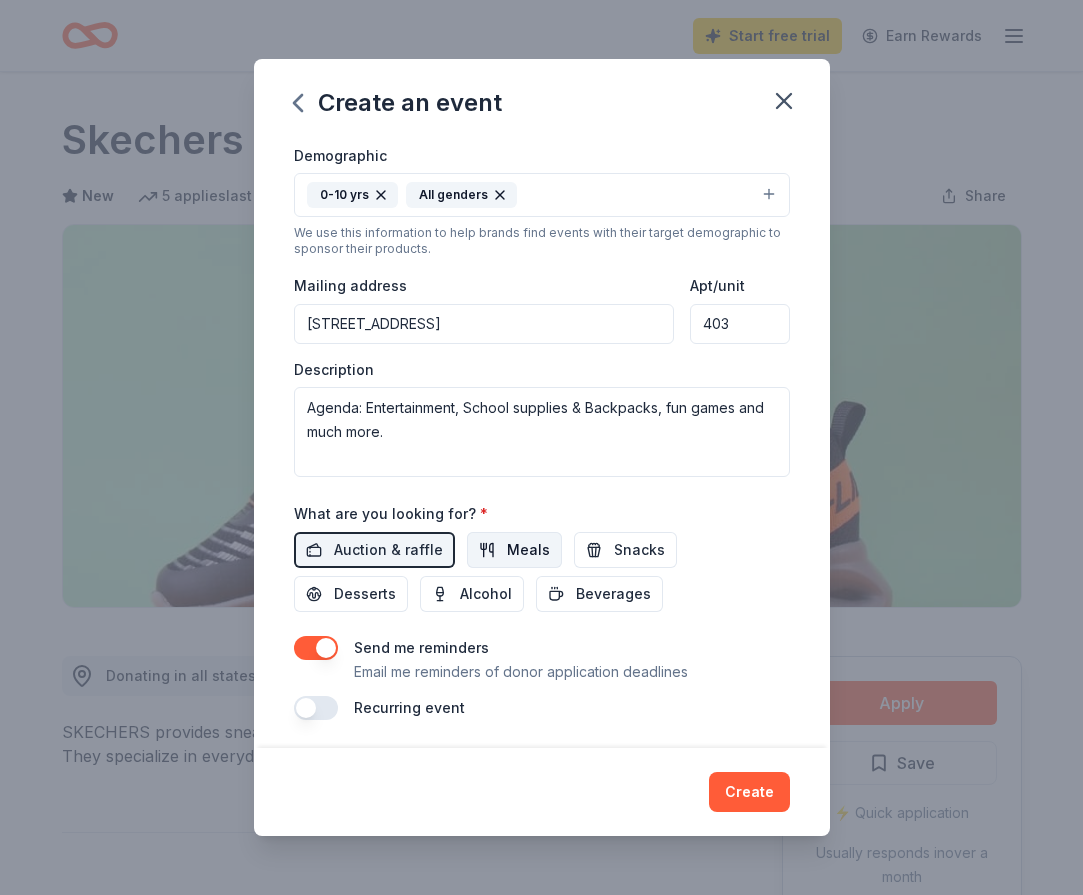 scroll, scrollTop: 346, scrollLeft: 0, axis: vertical 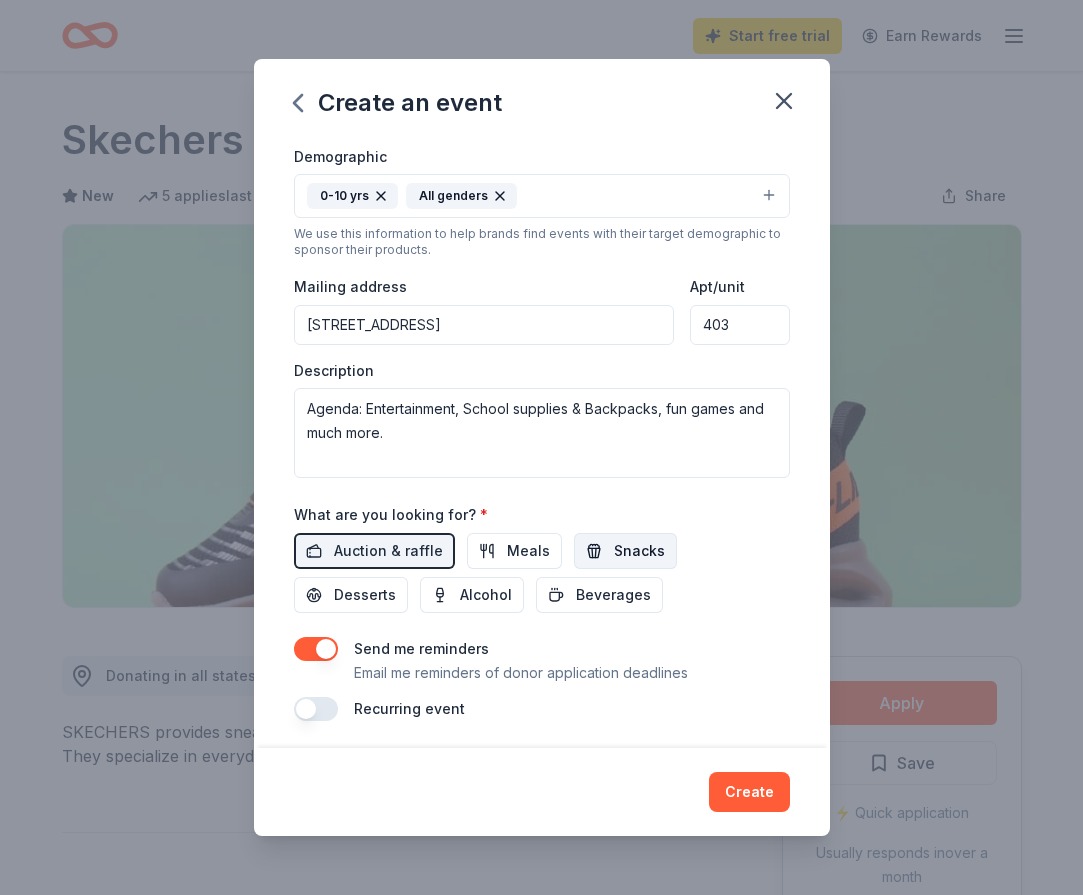 click on "Snacks" at bounding box center (625, 551) 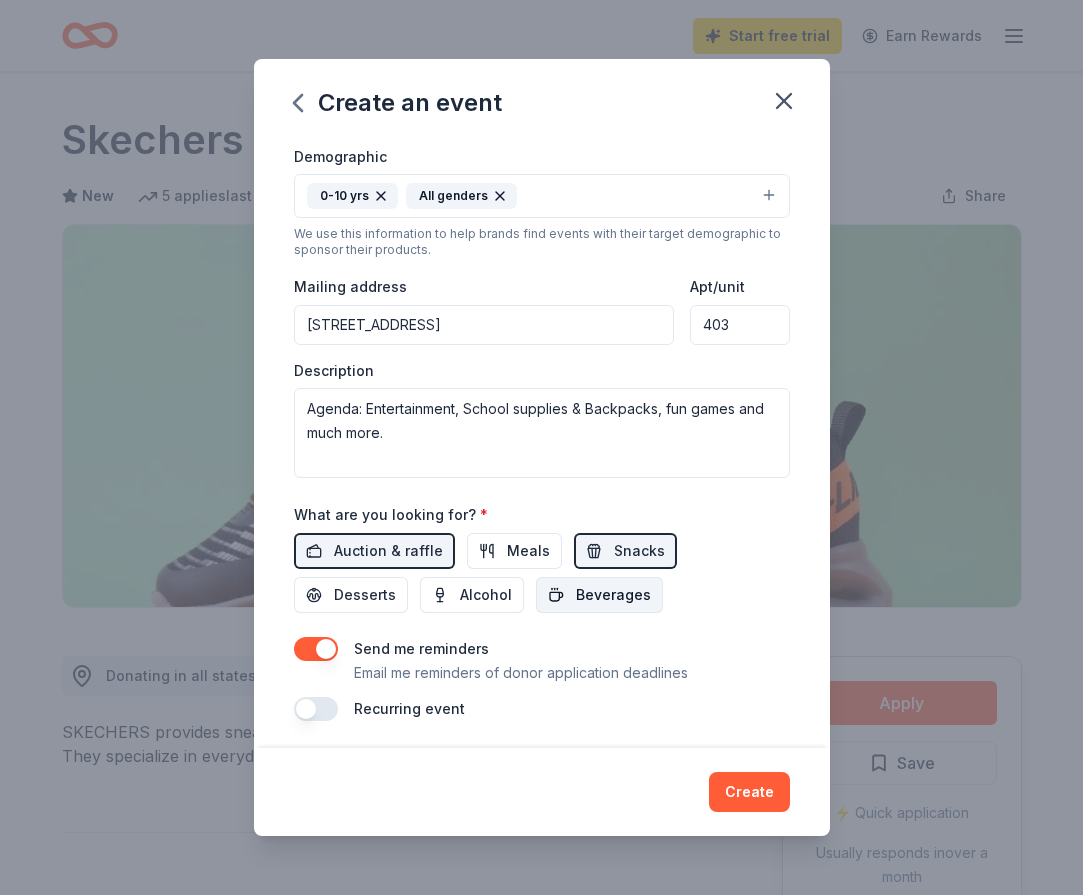 click on "Beverages" at bounding box center [613, 595] 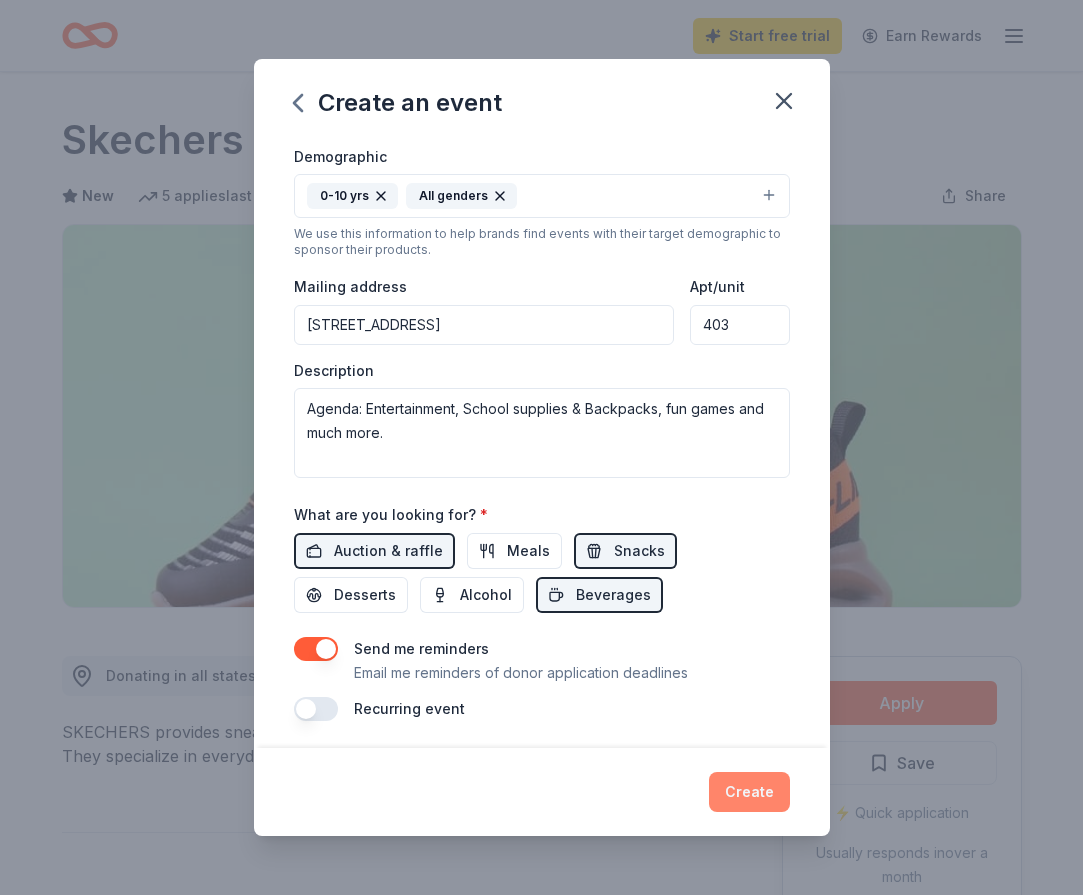 click on "Create" at bounding box center [749, 792] 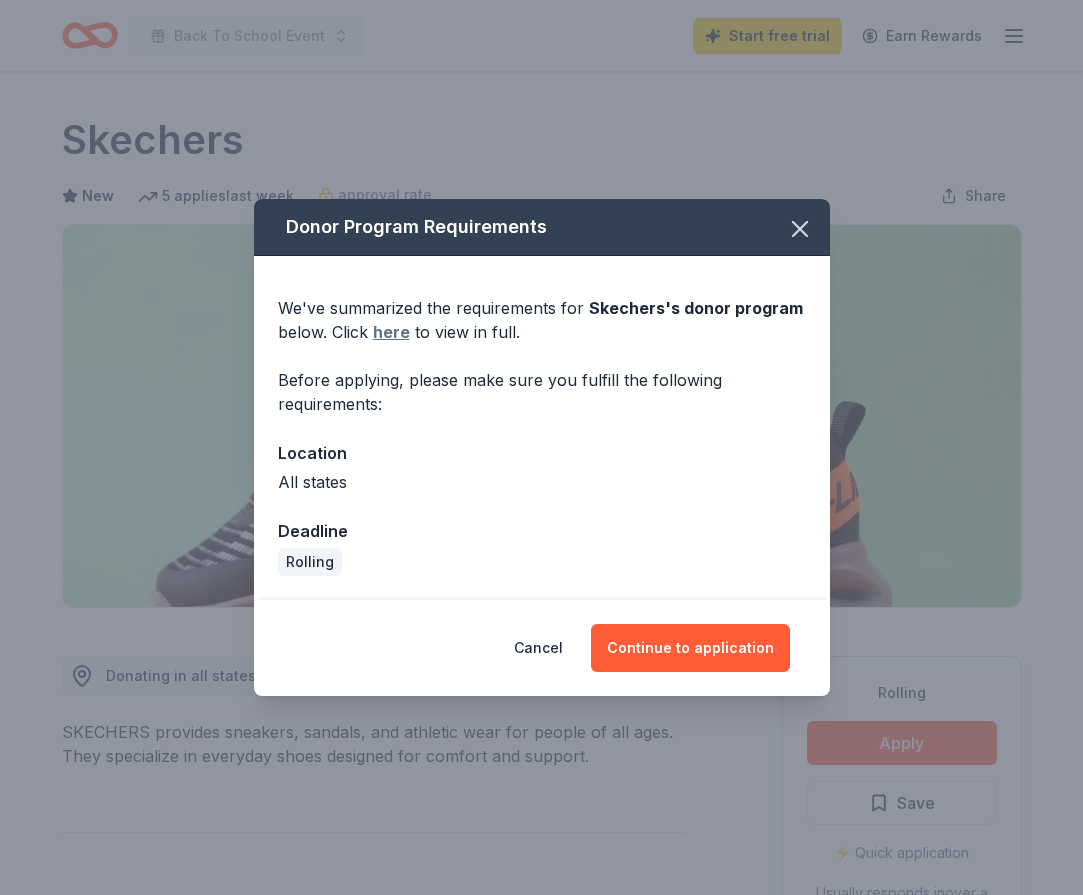 click on "here" at bounding box center (391, 332) 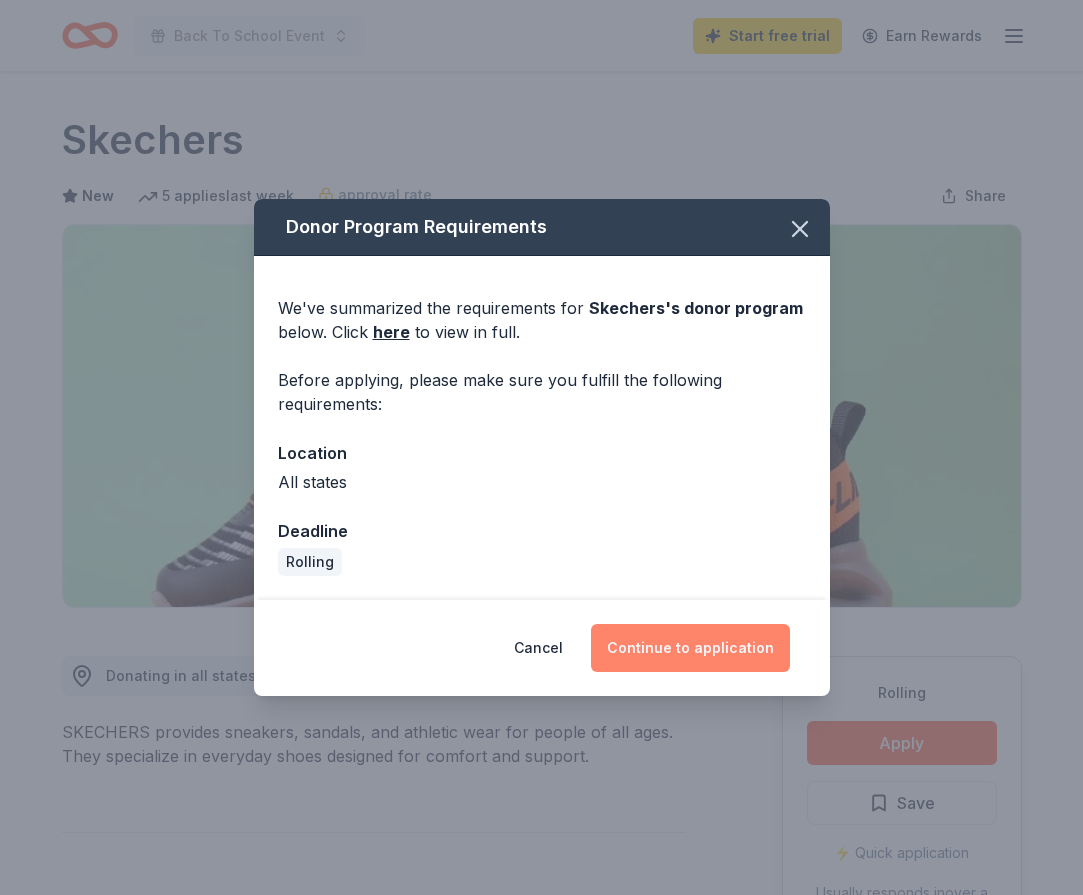 click on "Continue to application" at bounding box center (690, 648) 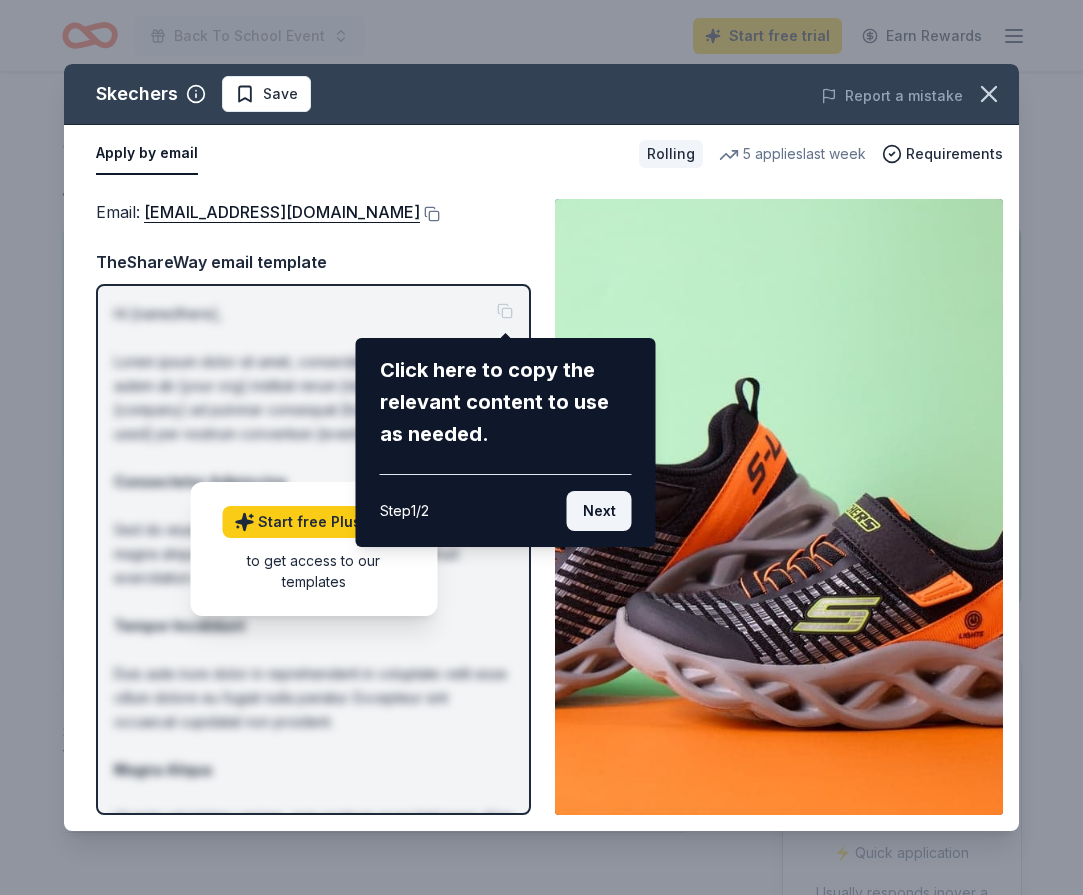 click on "Next" at bounding box center (599, 511) 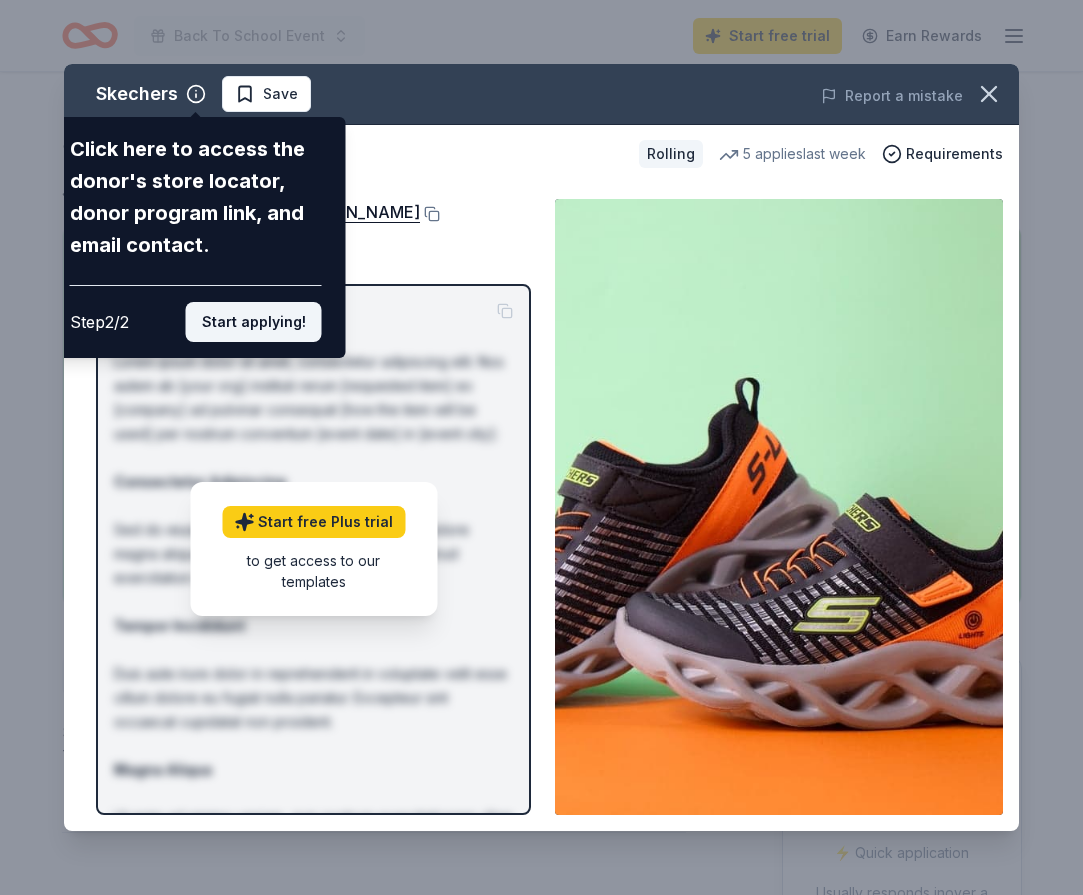 click on "Start applying!" at bounding box center [254, 322] 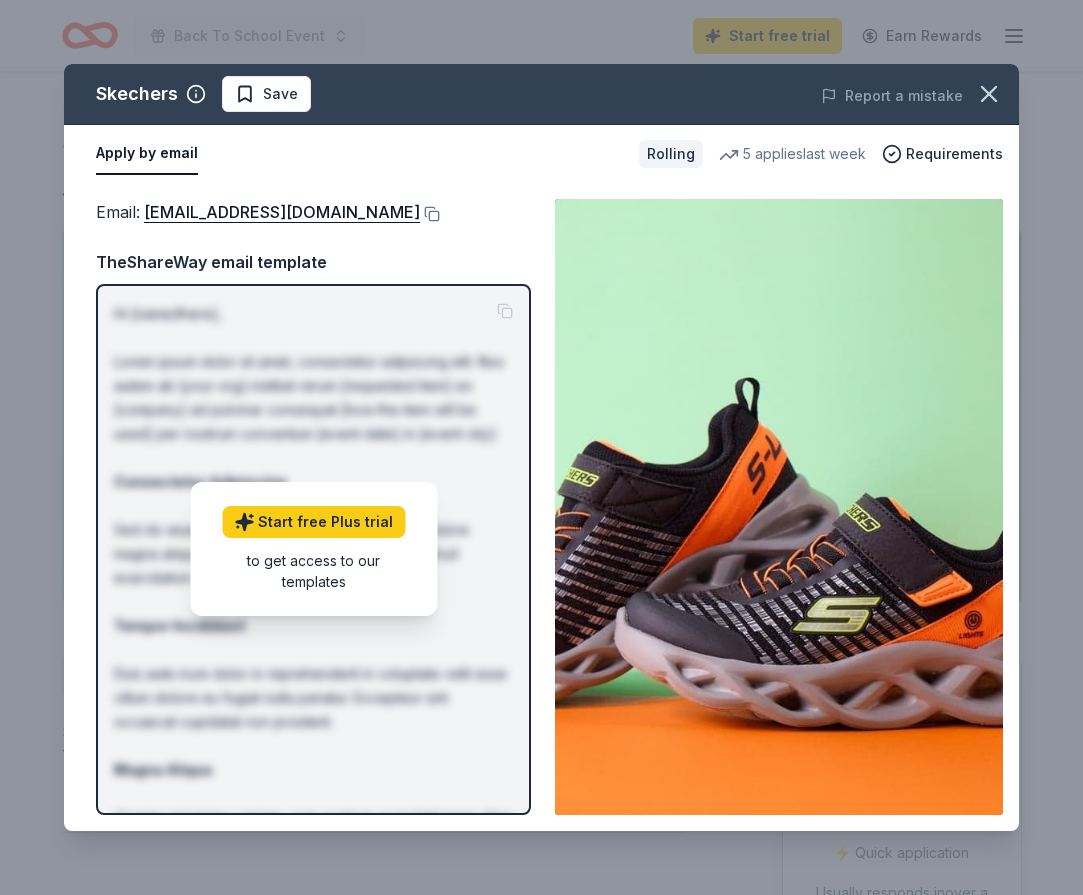 click on "Hi [name/there],
Lorem ipsum dolor sit amet, consectetur adipiscing elit. Nos autem ab [your org] instituti rerum [requested item] ex [company] ad pulvinar consequat [how the item will be used] per nostrum conventum [event date] in [event city]:
Consectetur Adipiscing
Sed do eiusmod tempor incididunt ut labore et dolore magna aliqua. Ut enim ad minim veniam, quis nostrud exercitation ullamco laboris.
Tempor Incididunt
Duis aute irure dolor in reprehenderit in voluptate velit esse cillum dolore eu fugiat nulla pariatur. Excepteur sint occaecat cupidatat non proident.
Magna Aliqua
Ut enim ad minima veniam, quis nostrum exercitationem ullam corporis suscipit laboriosam, nisi ut aliquid ex ea commodi consequatur.
Nostrum ID numerus est [EIN]. Contactus per [your phone number].
Best,
[your name]" at bounding box center (313, 662) 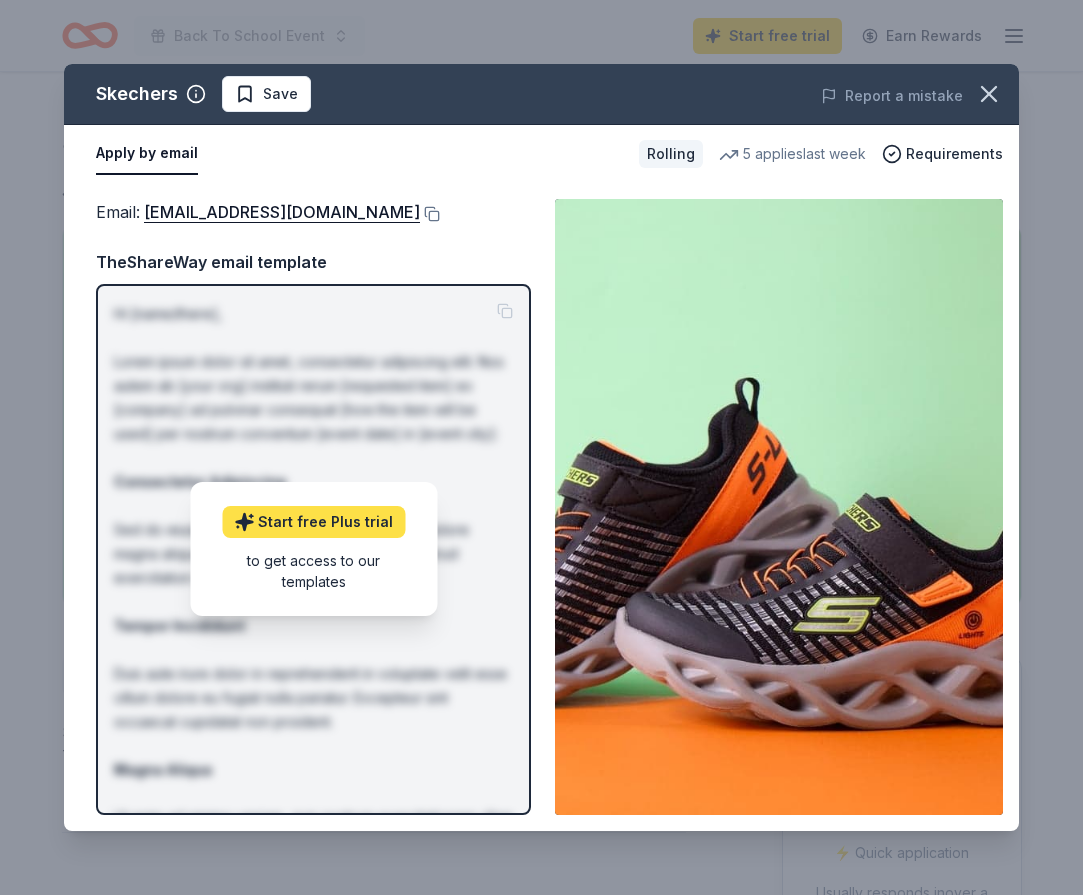 click on "Start free Plus trial" at bounding box center [313, 522] 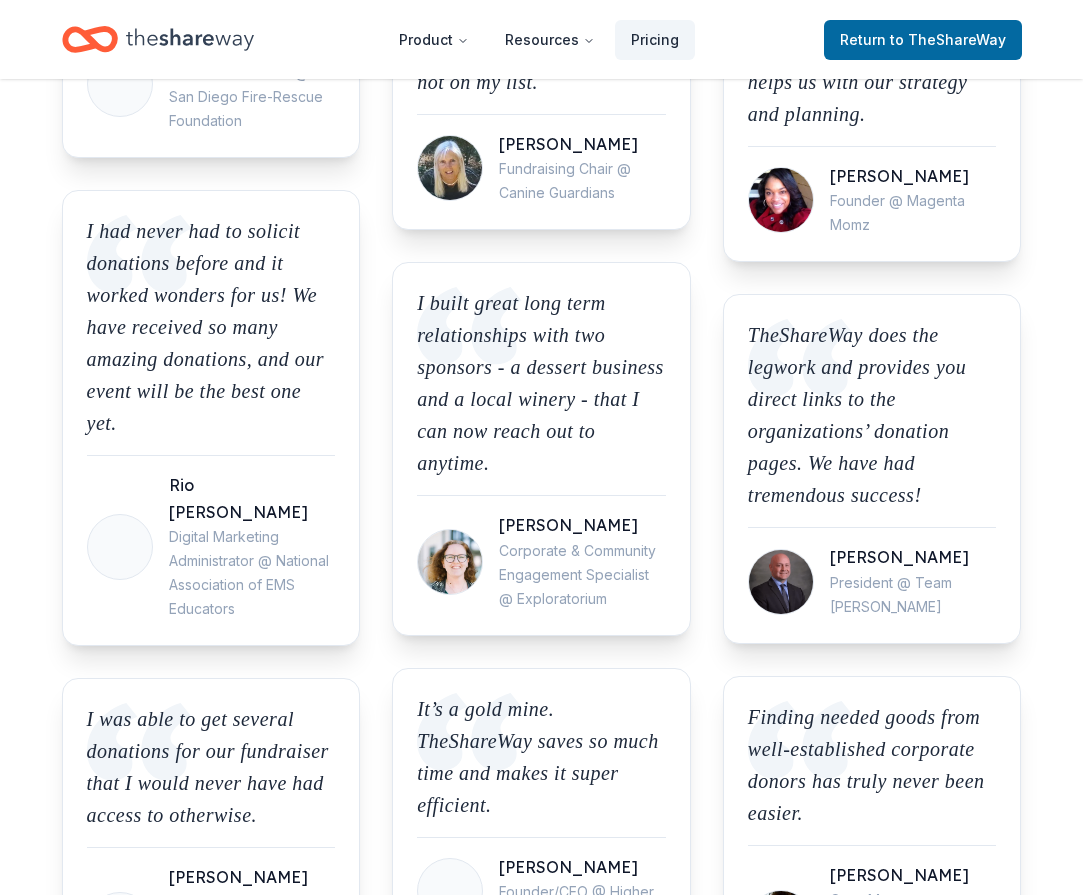 scroll, scrollTop: 2830, scrollLeft: 0, axis: vertical 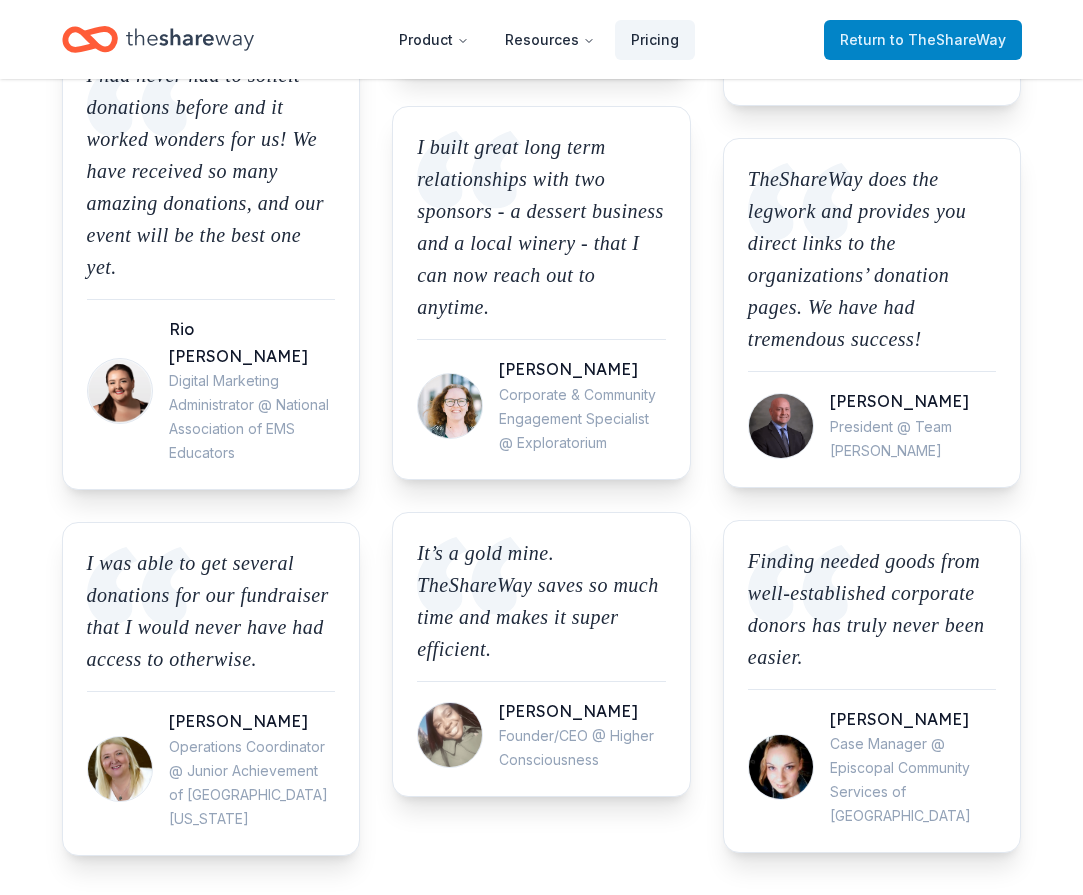 click on "to TheShareWay" at bounding box center [948, 39] 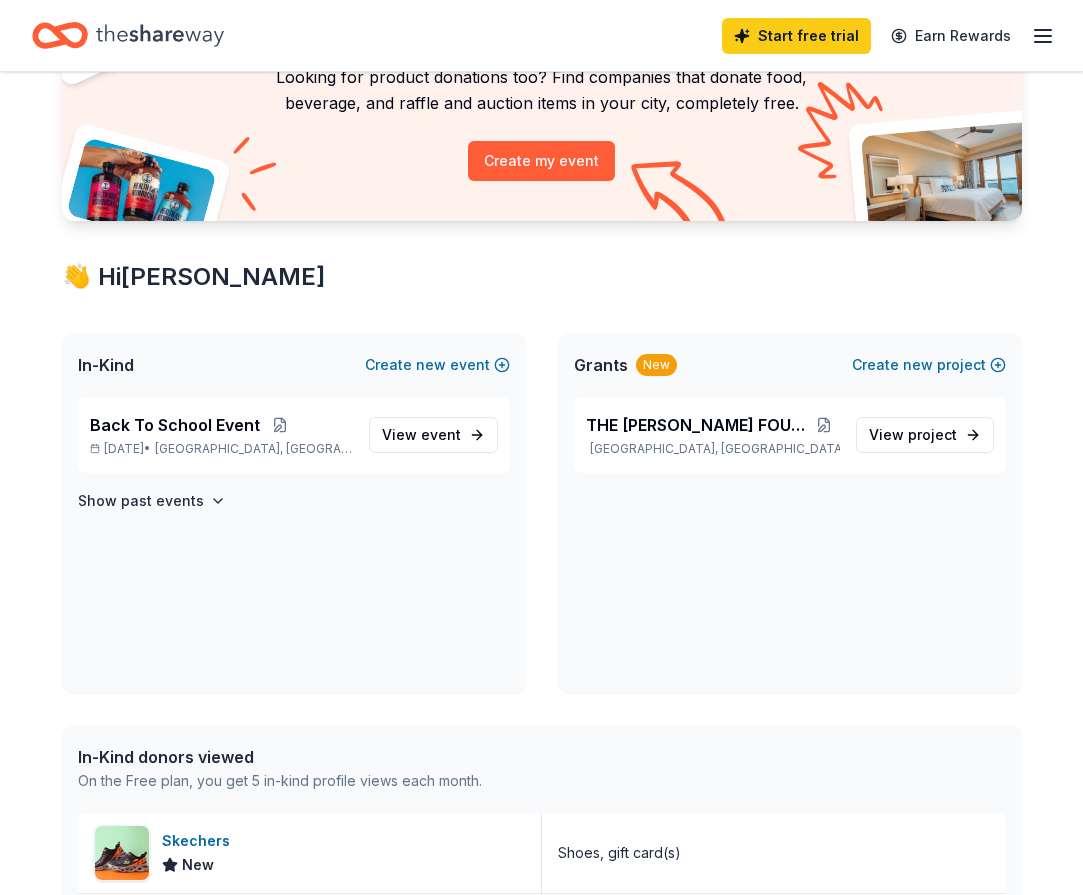 scroll, scrollTop: 194, scrollLeft: 0, axis: vertical 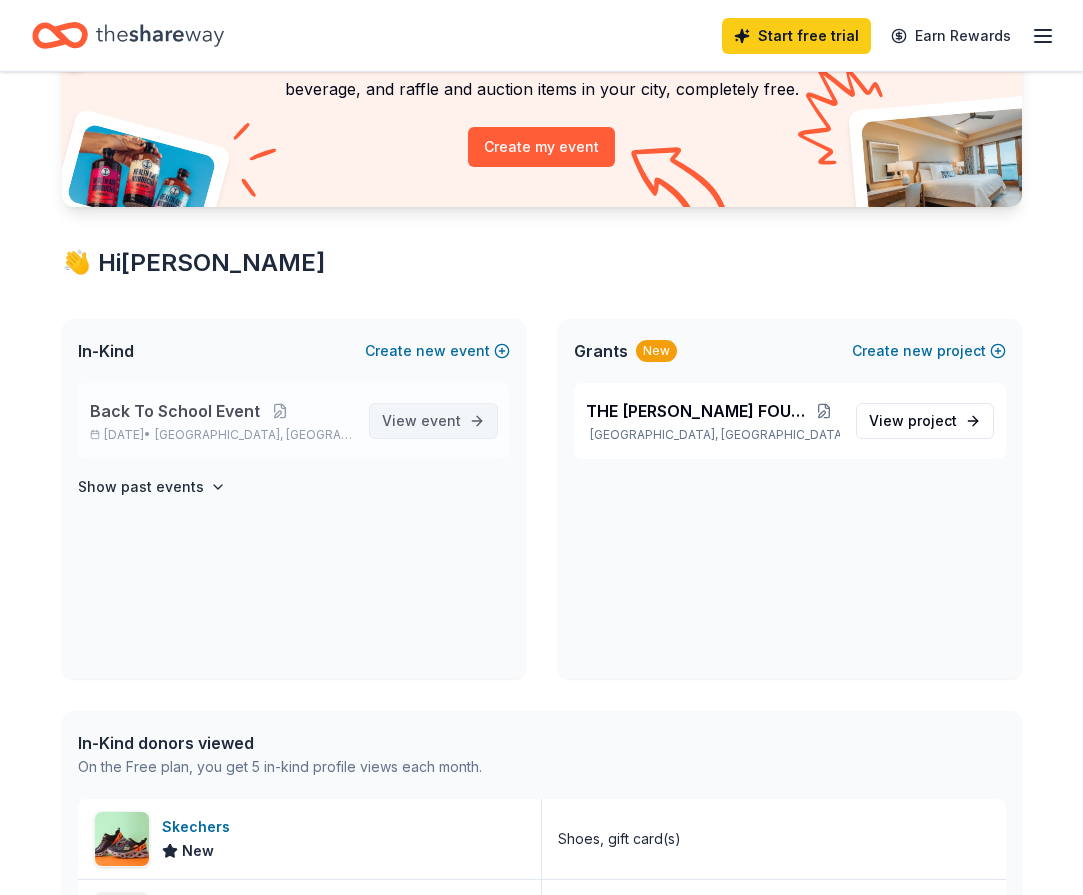 click on "event" at bounding box center [441, 420] 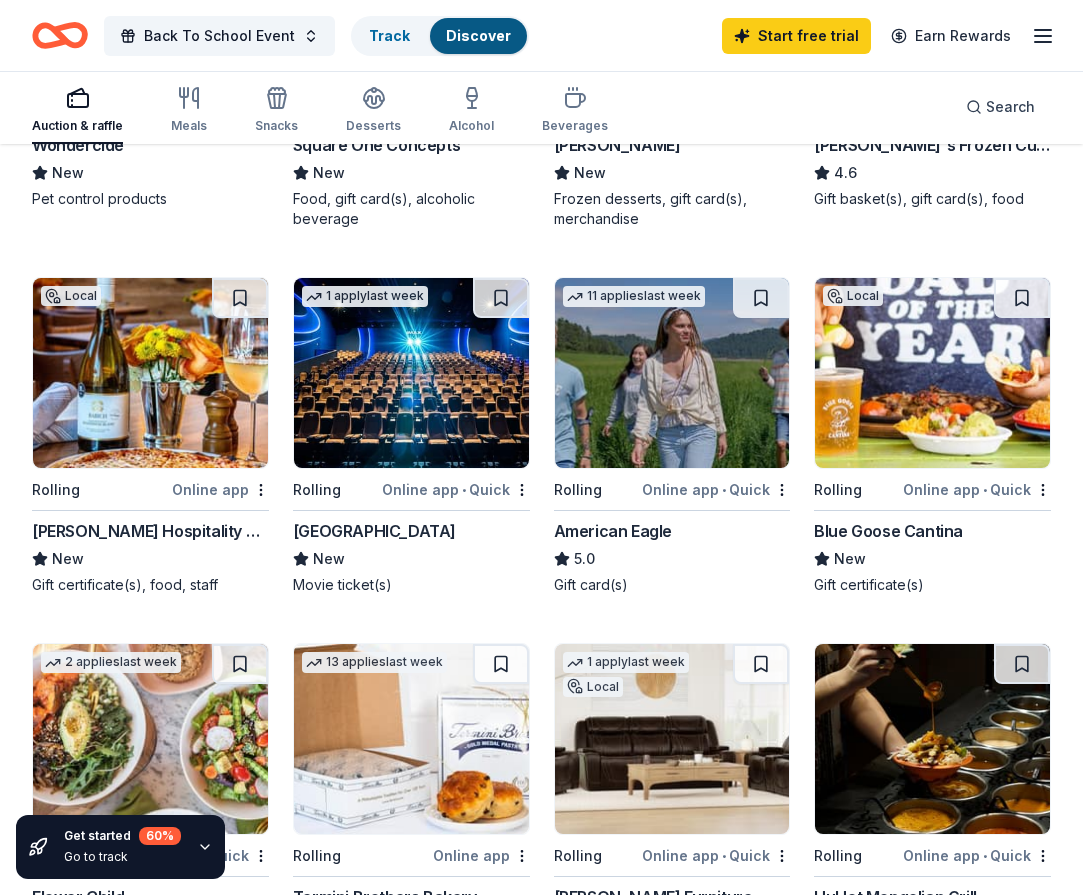 scroll, scrollTop: 1212, scrollLeft: 0, axis: vertical 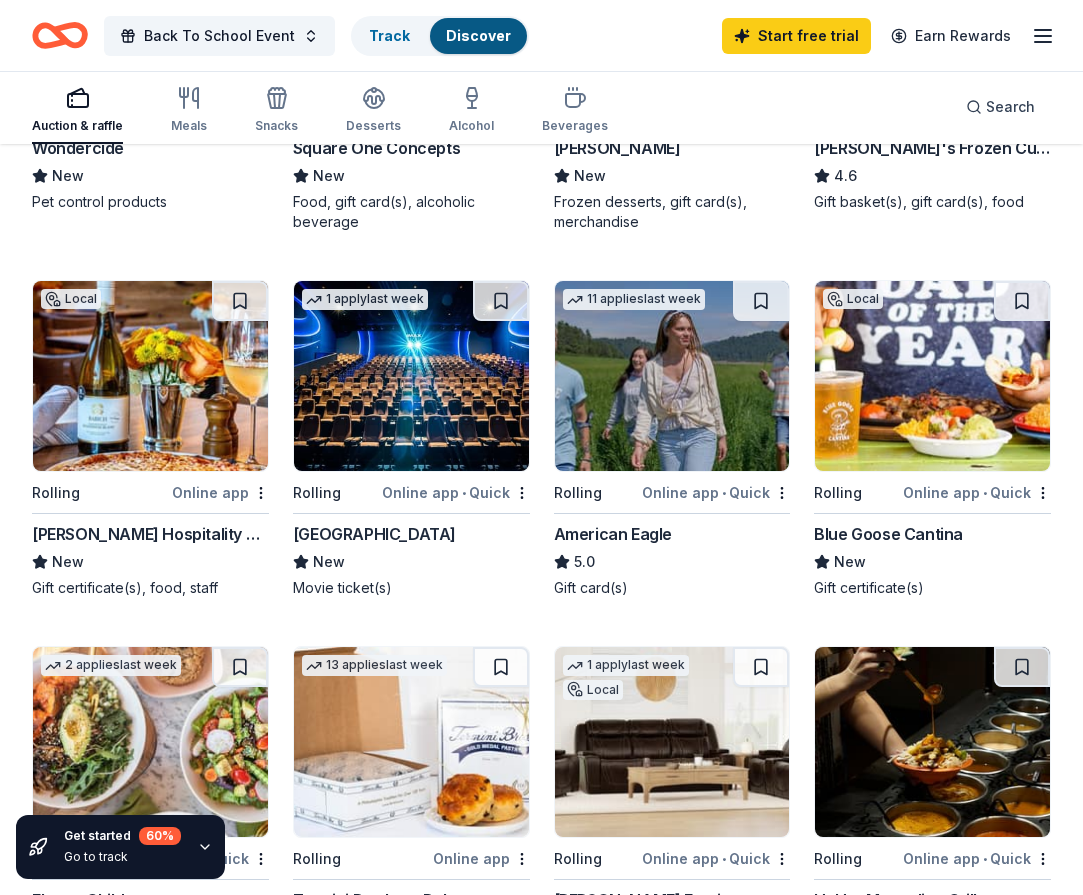 click at bounding box center (672, 376) 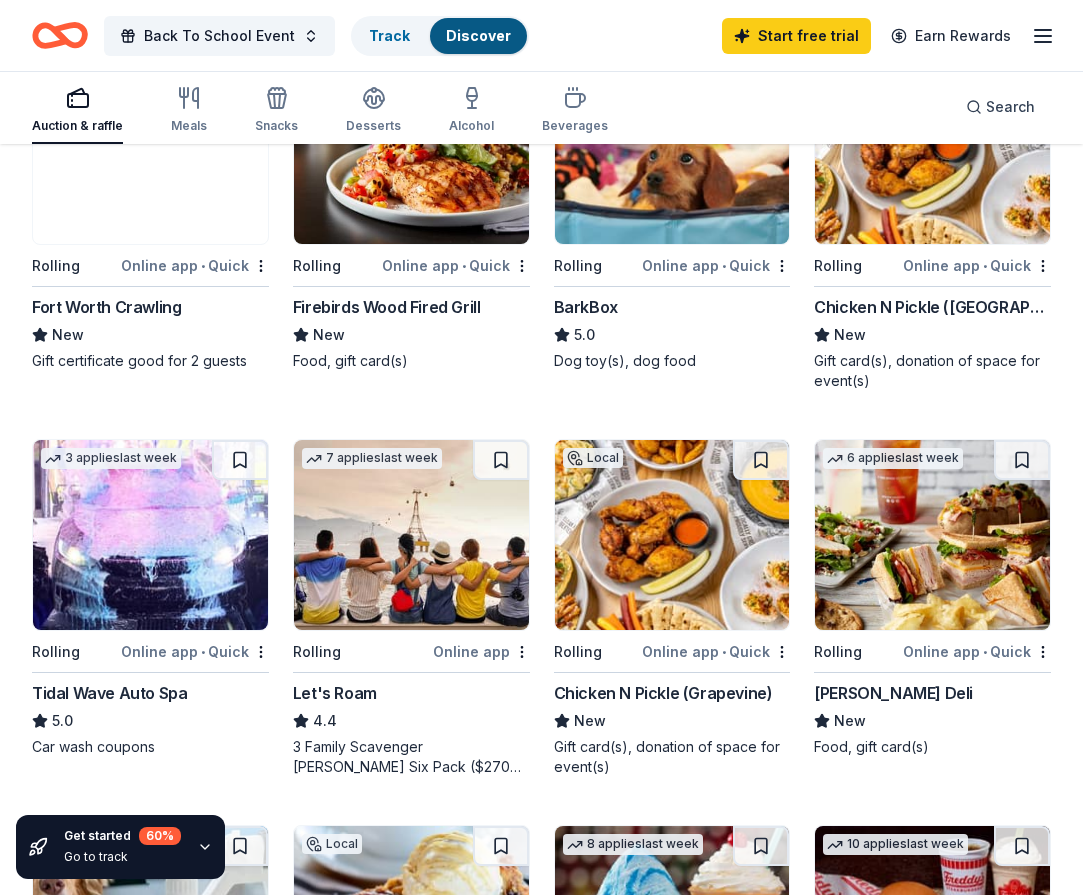 scroll, scrollTop: 278, scrollLeft: 0, axis: vertical 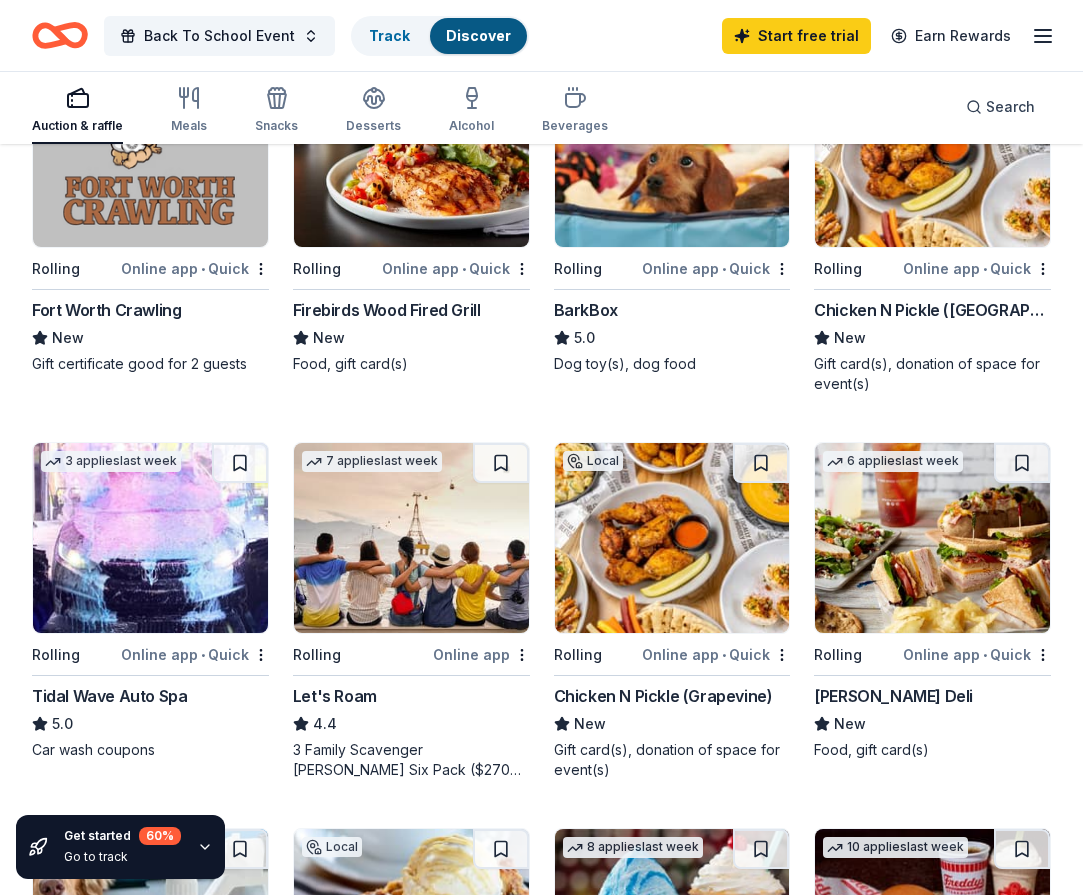 click at bounding box center [932, 538] 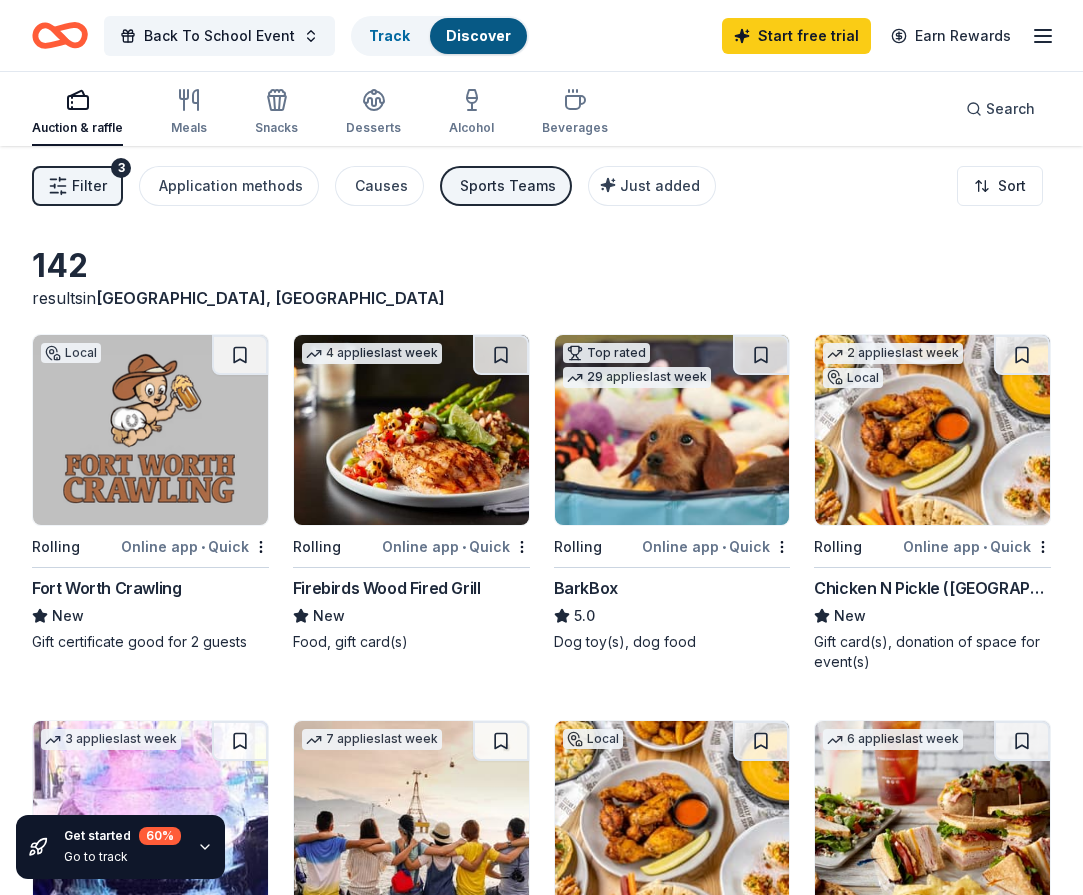scroll, scrollTop: 0, scrollLeft: 0, axis: both 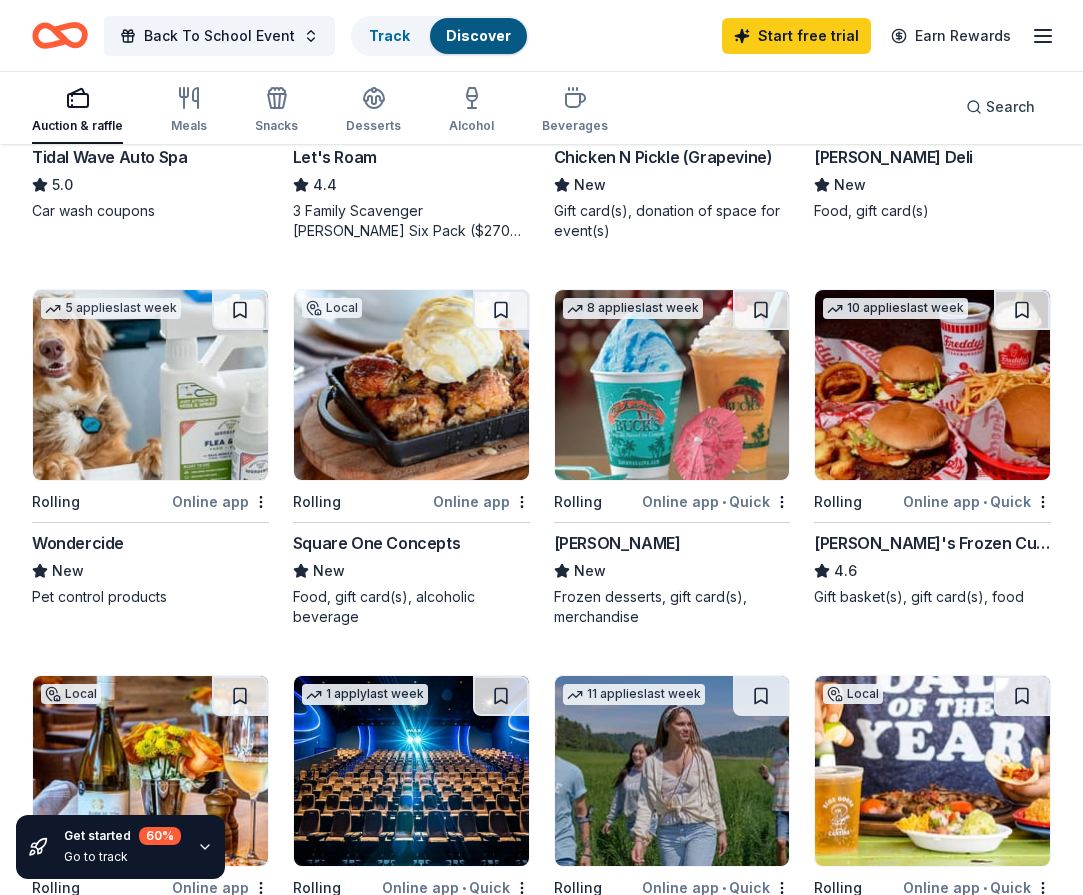 click at bounding box center [672, 385] 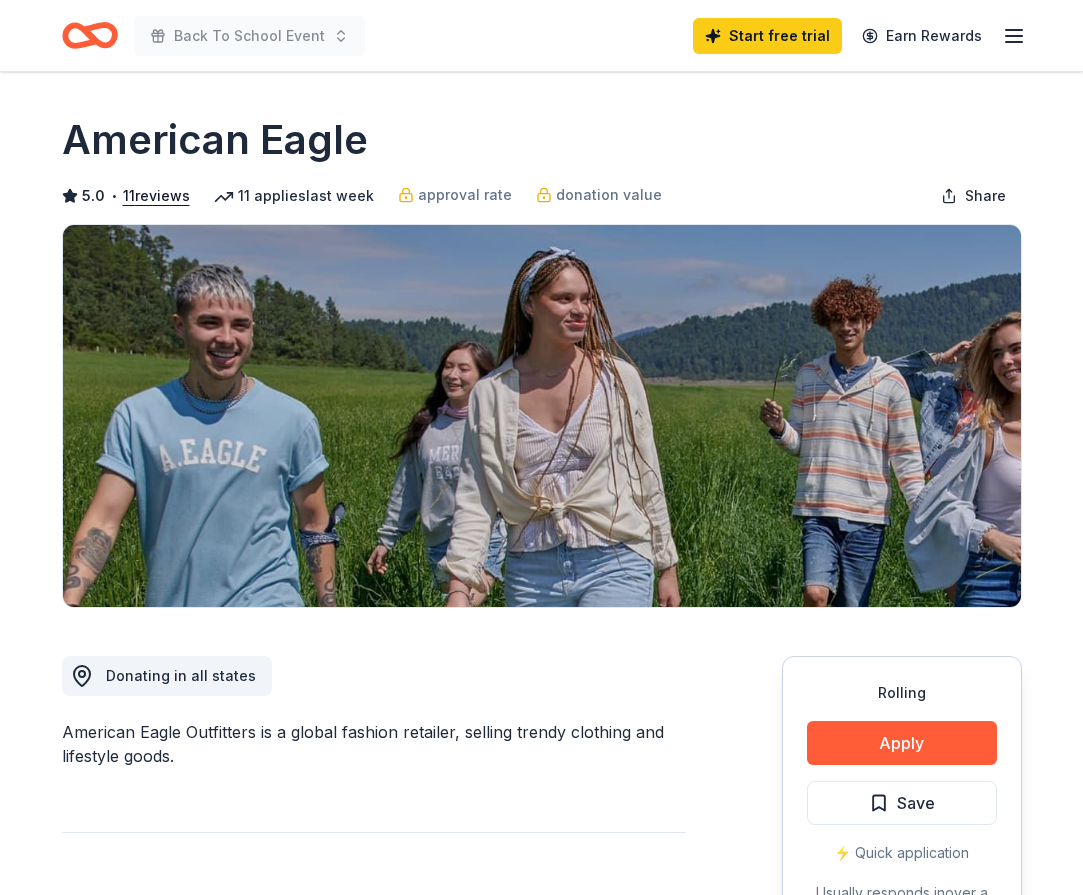 scroll, scrollTop: 0, scrollLeft: 0, axis: both 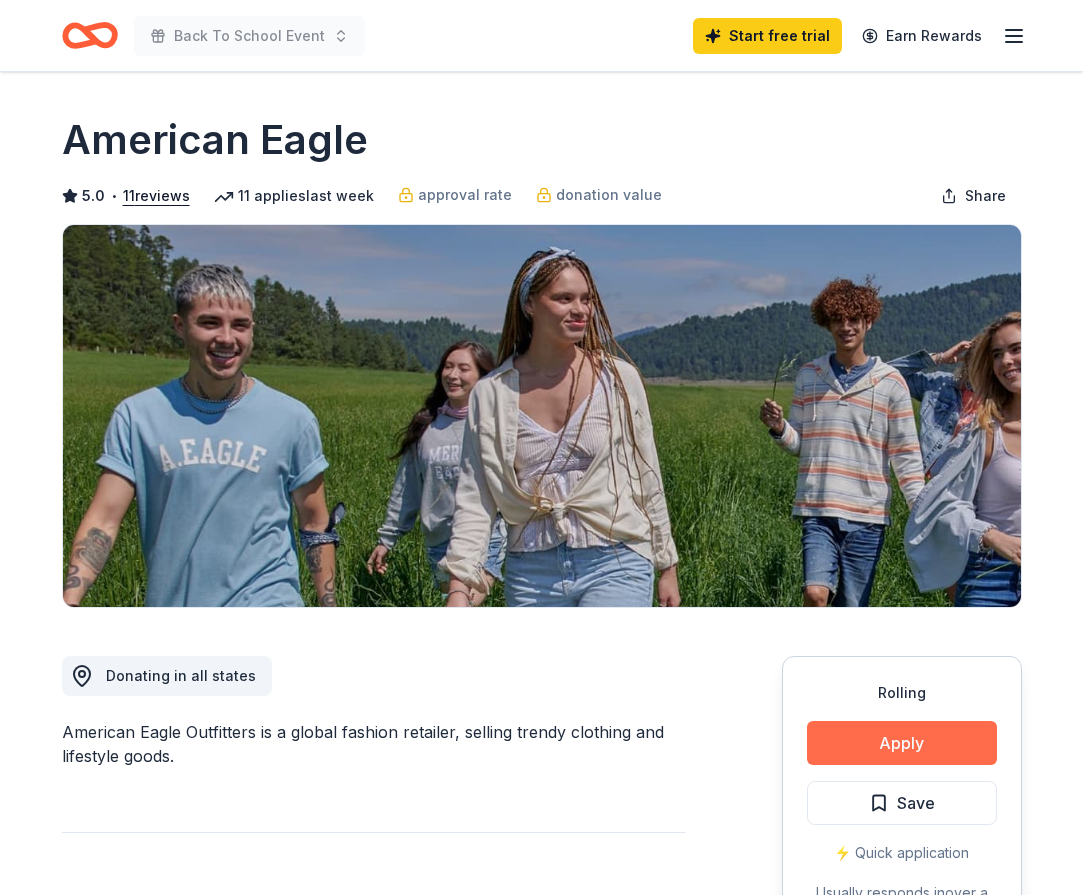 click on "Apply" at bounding box center [902, 743] 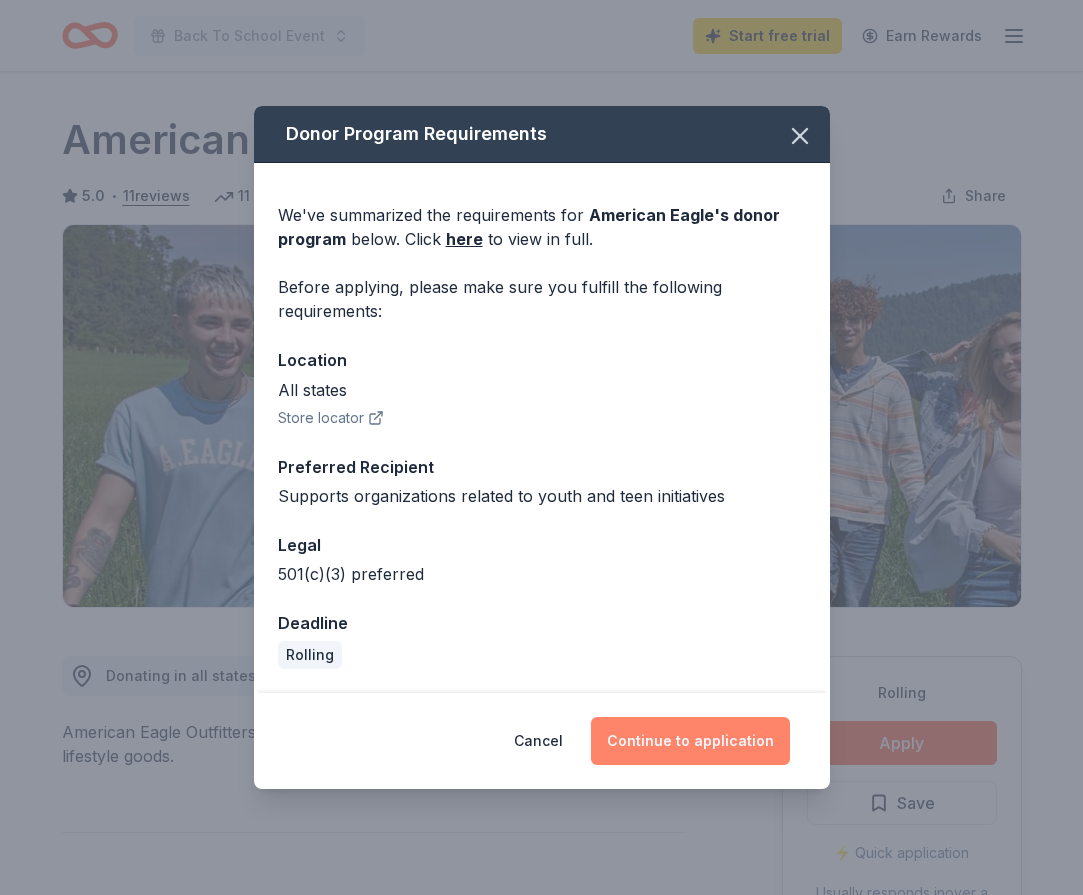 click on "Continue to application" at bounding box center (690, 741) 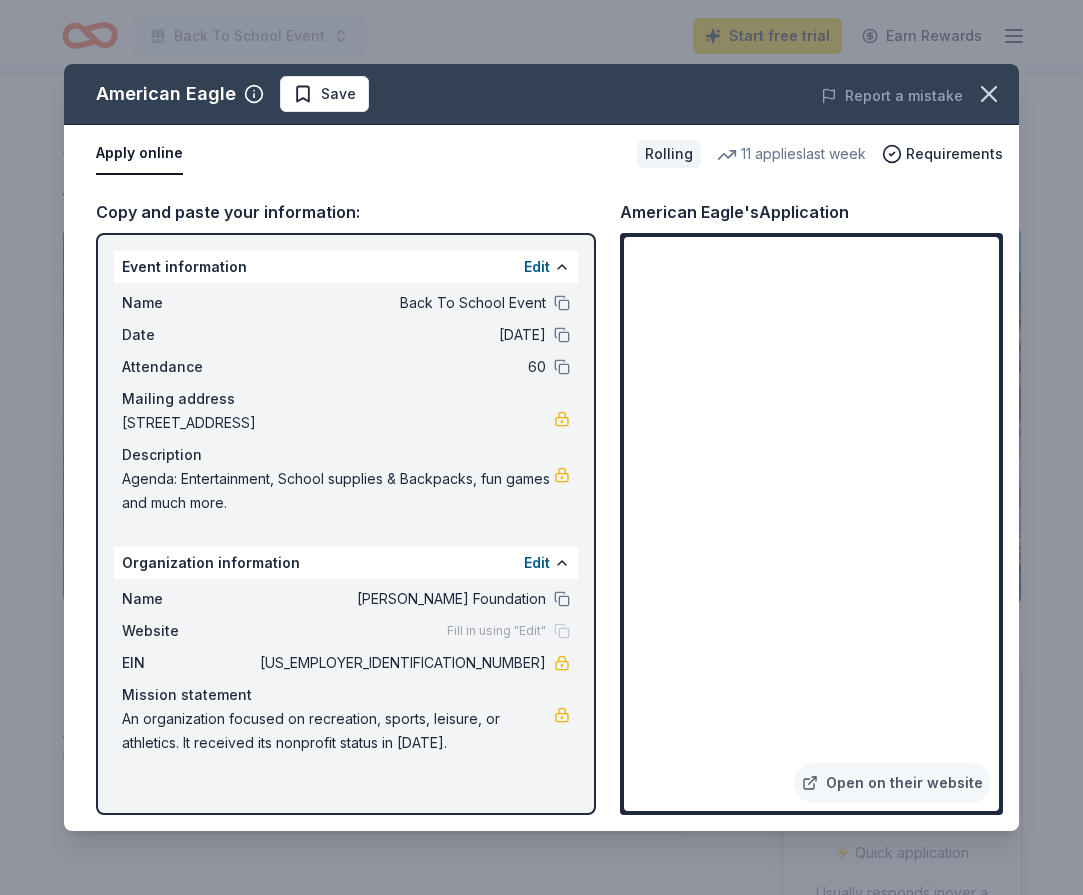 drag, startPoint x: 620, startPoint y: 520, endPoint x: 551, endPoint y: 632, distance: 131.54848 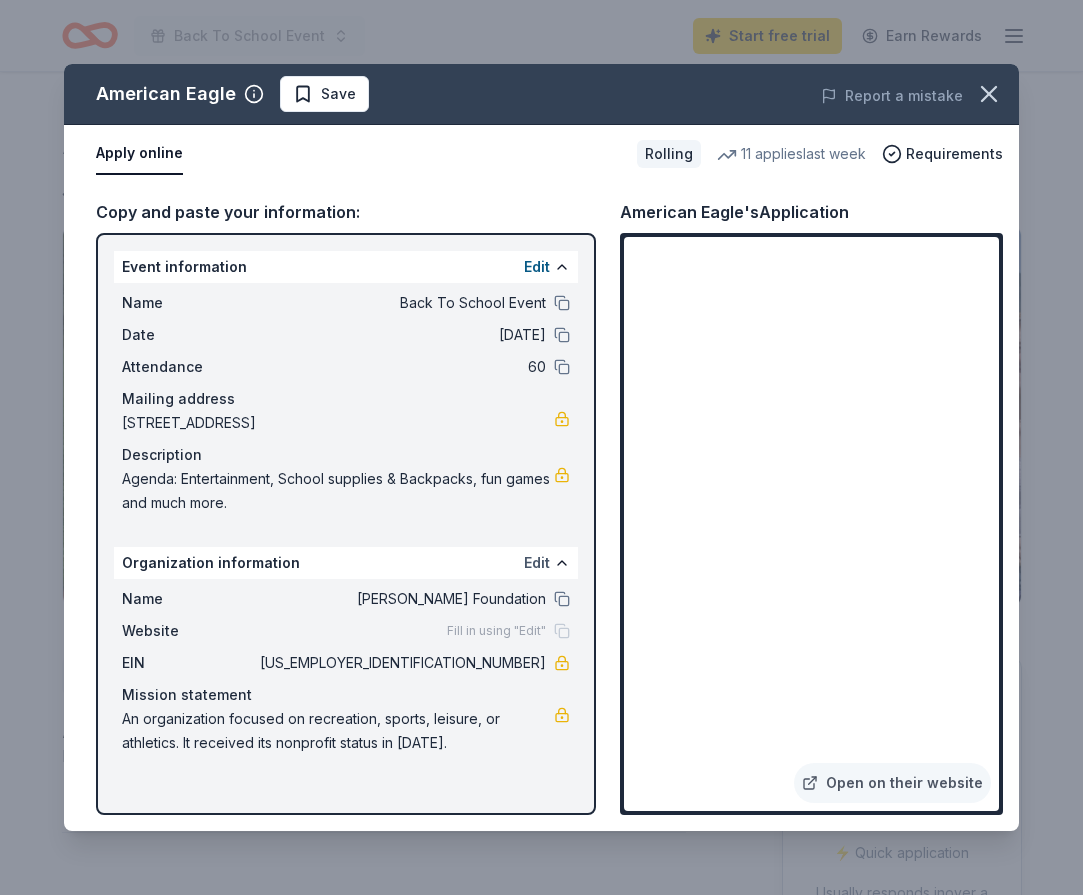 click on "Edit" at bounding box center [537, 563] 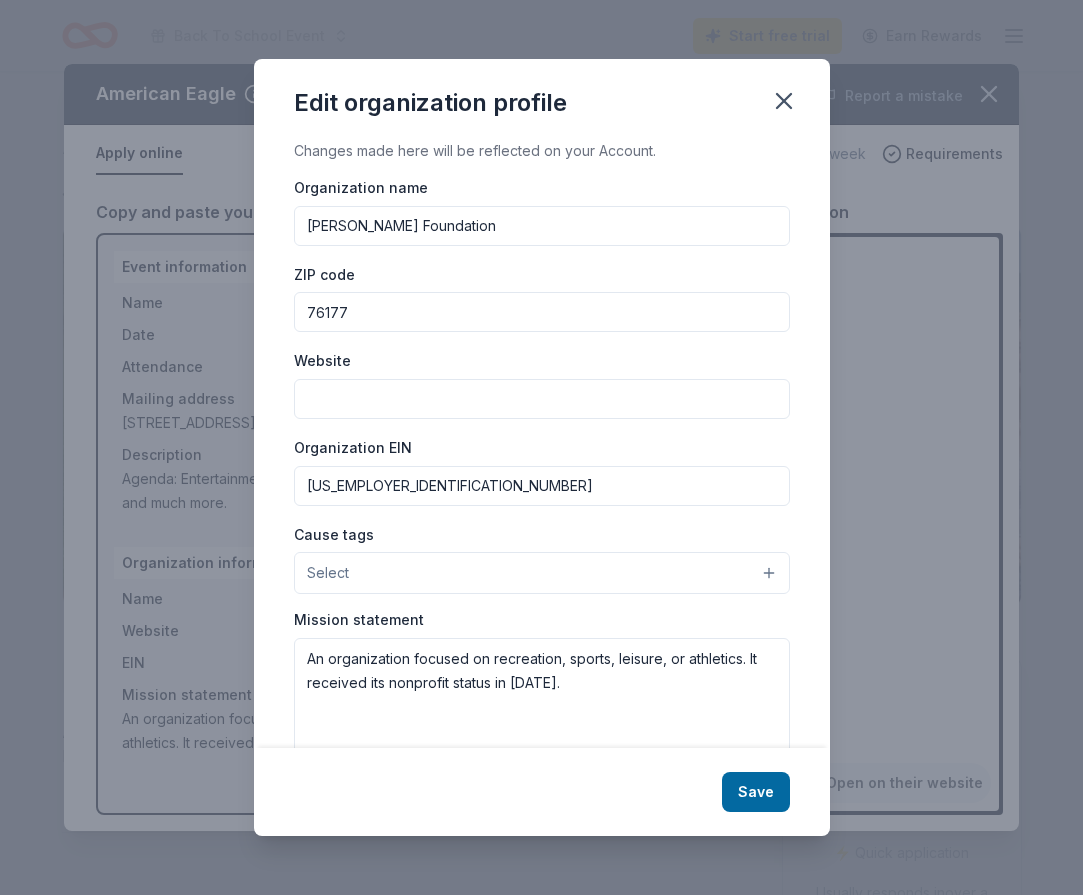 click on "Website" at bounding box center (542, 399) 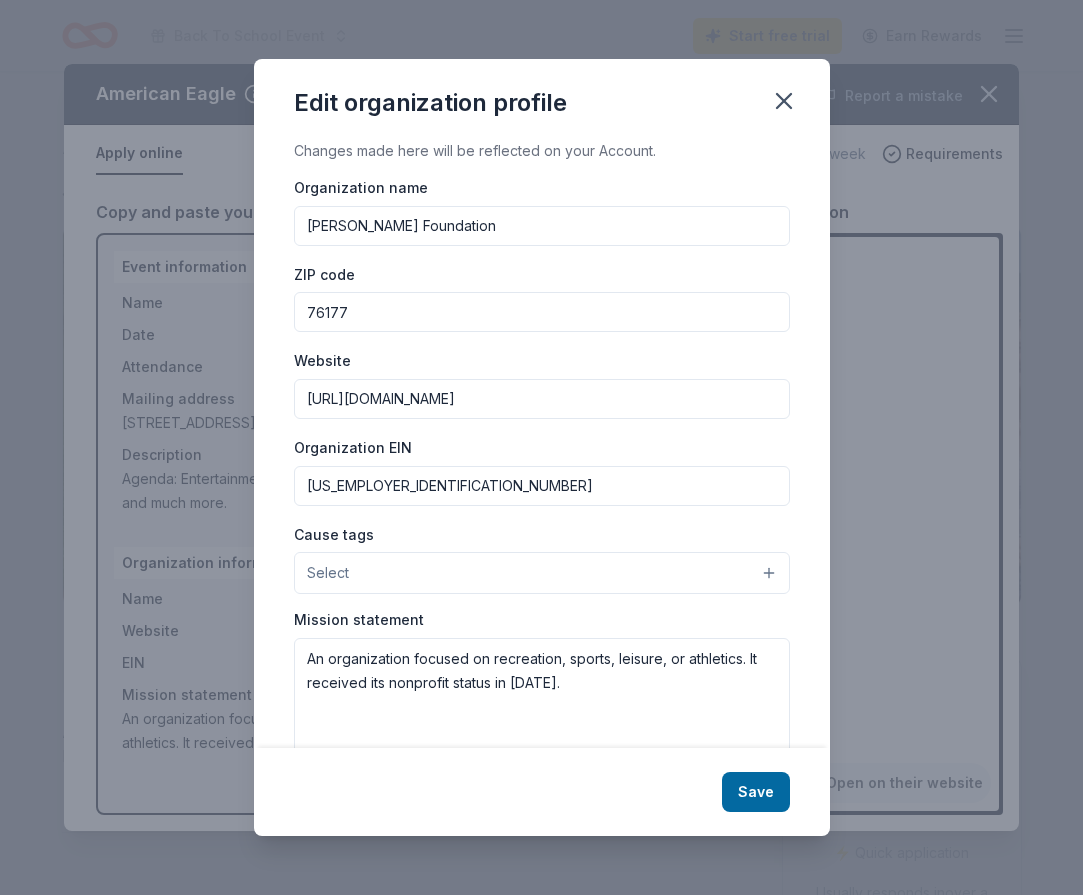 type on "https://www.thehouseofhustle.org/communityevents" 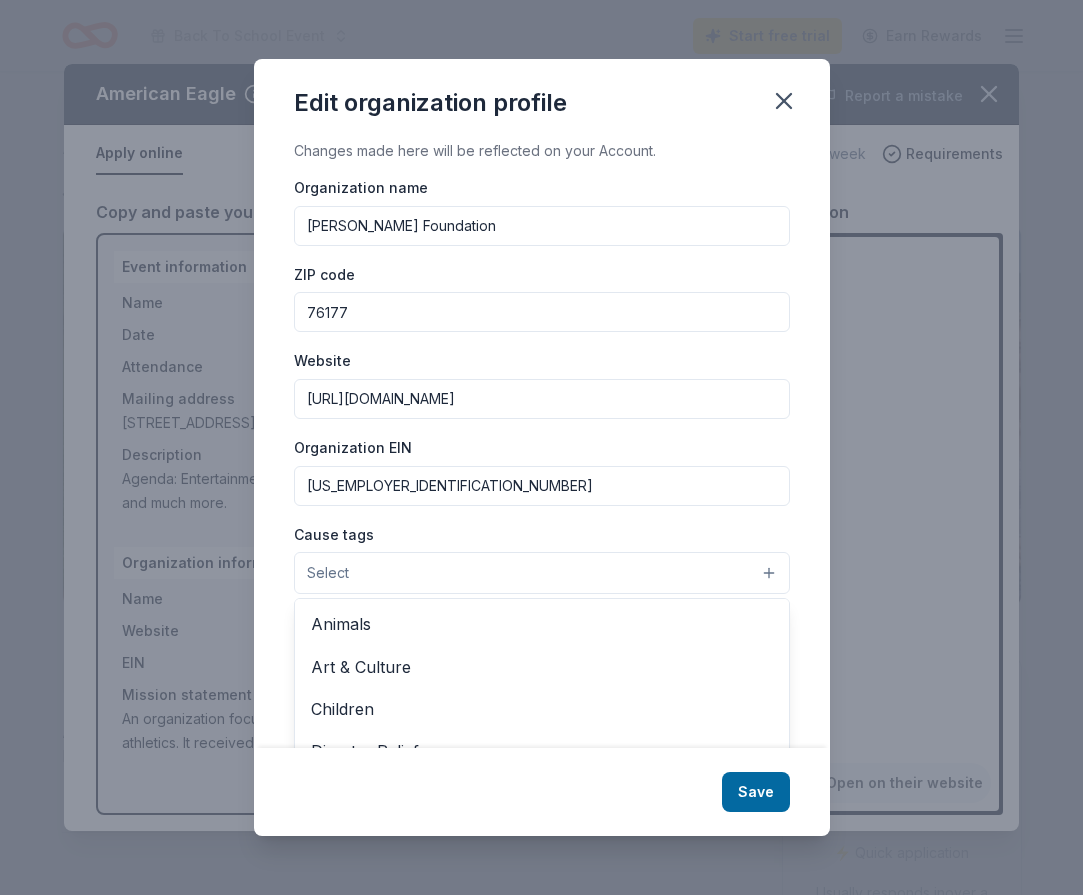 click on "Select" at bounding box center [542, 573] 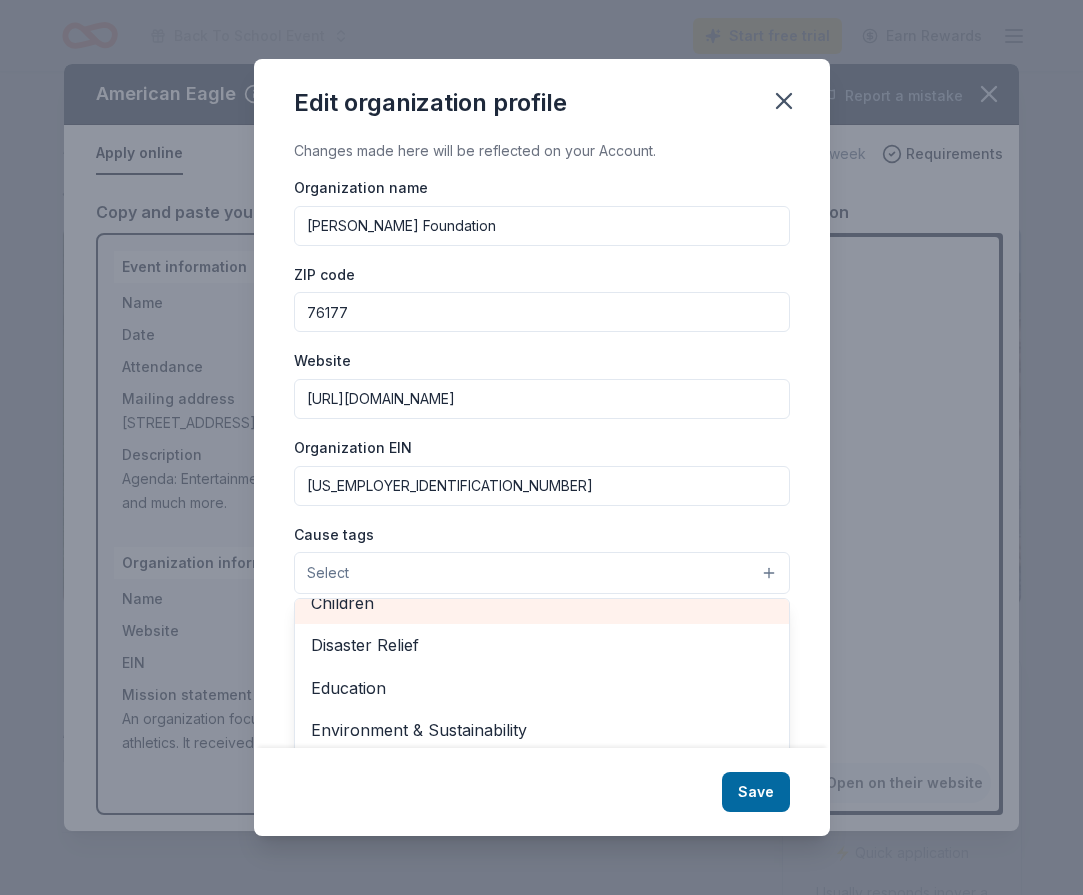 click on "Children" at bounding box center (542, 603) 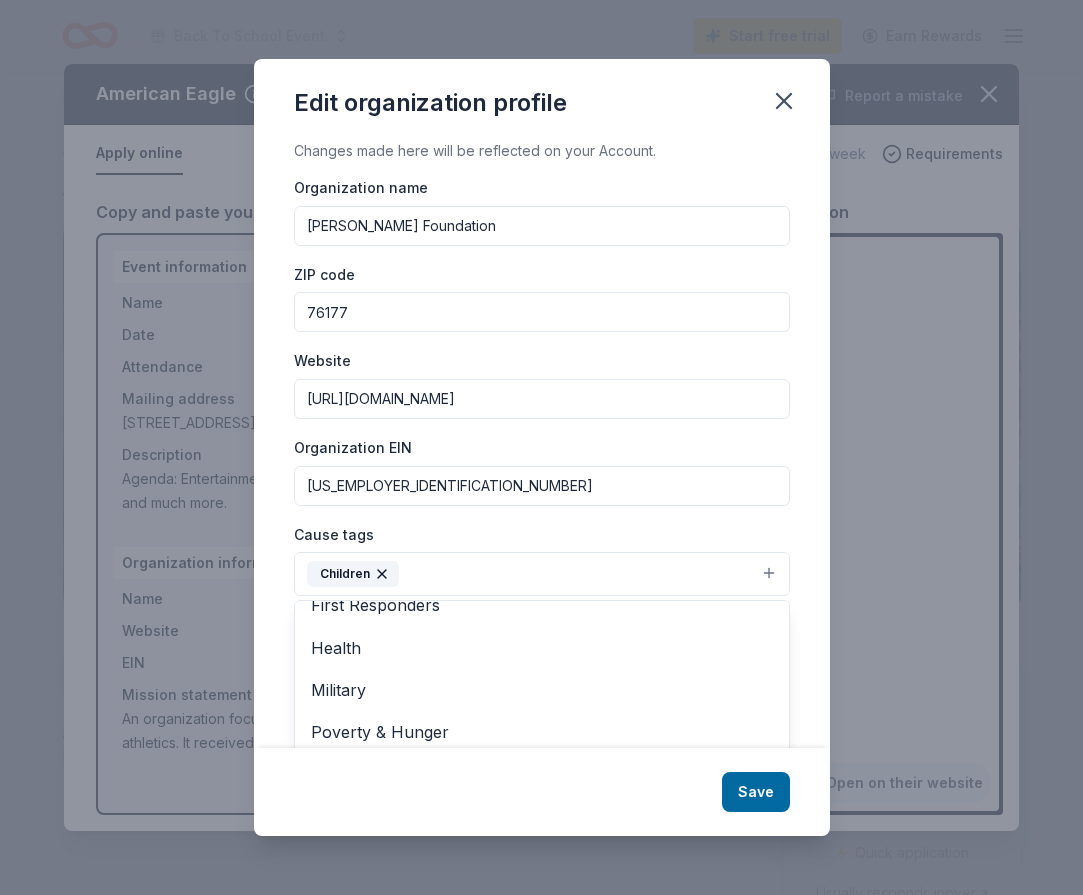 scroll, scrollTop: 232, scrollLeft: 0, axis: vertical 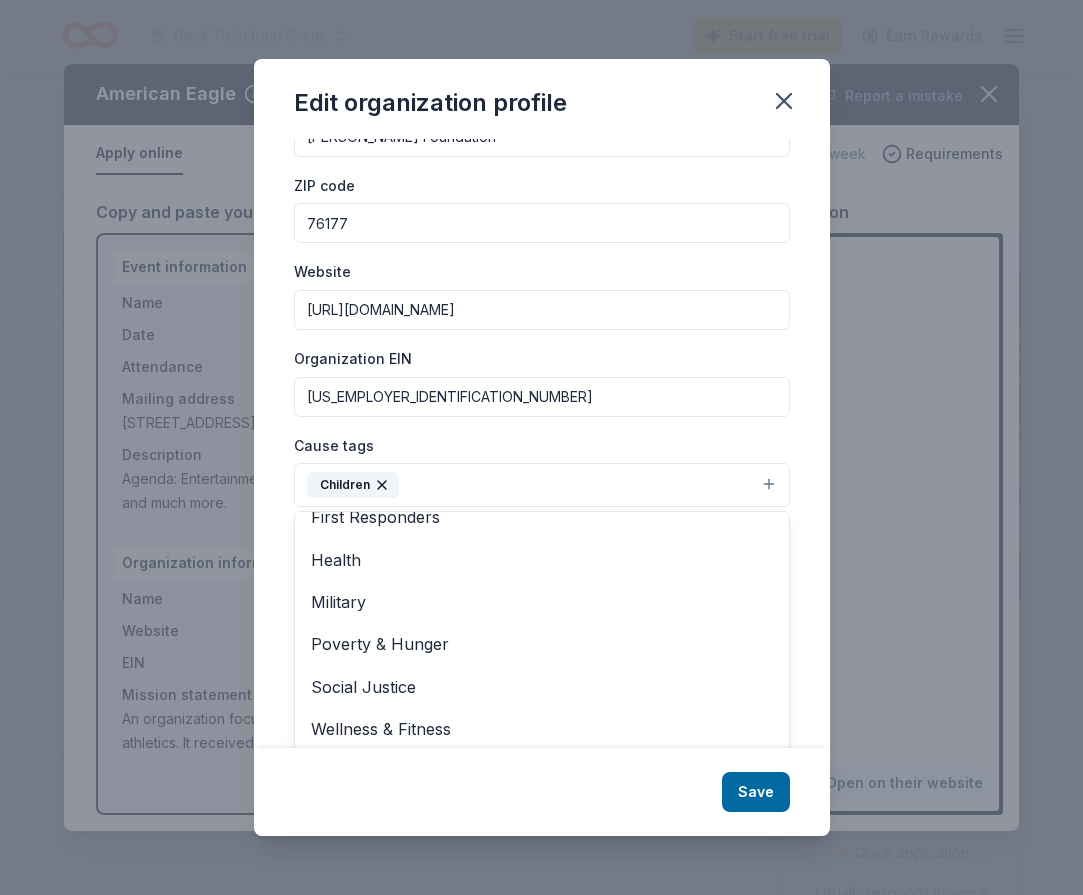 click on "Edit organization profile Changes made here will be reflected on your Account. Organization name Peralta Foundation ZIP code 76177 Website https://www.thehouseofhustle.org/communityevents Organization EIN 93-3905206 Cause tags Children Animals Art & Culture Disaster Relief Education Environment & Sustainability First Responders Health Military Poverty & Hunger Social Justice Wellness & Fitness Mission statement An organization focused on recreation, sports, leisure, or athletics. It received its nonprofit status in 2024. Save" at bounding box center (542, 447) 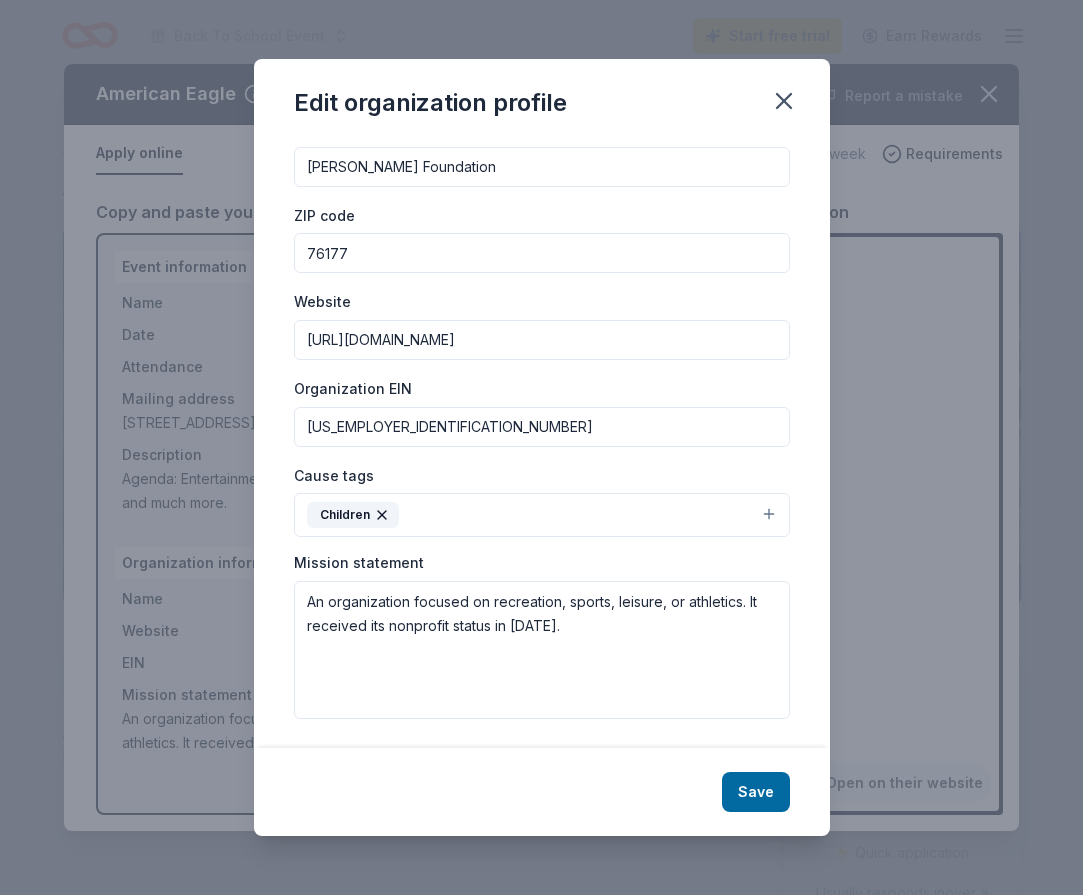 scroll, scrollTop: 58, scrollLeft: 0, axis: vertical 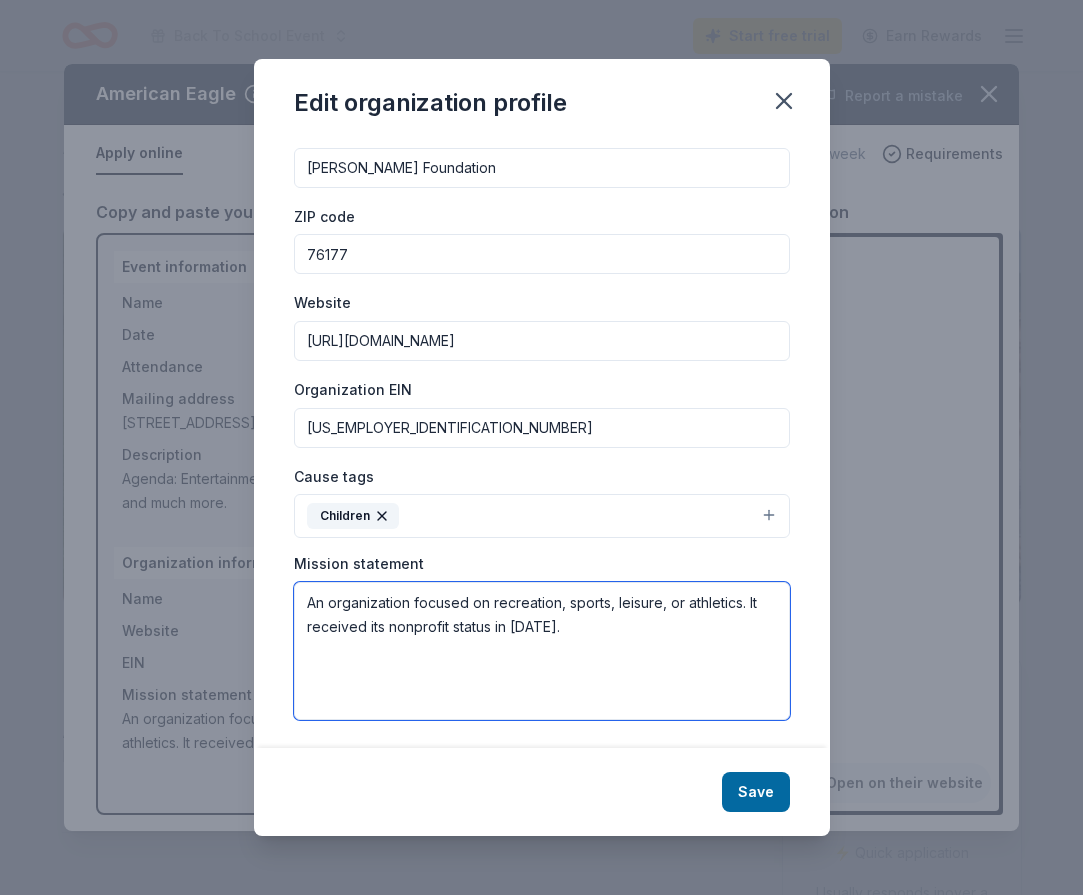 click on "An organization focused on recreation, sports, leisure, or athletics. It received its nonprofit status in 2024." at bounding box center (542, 651) 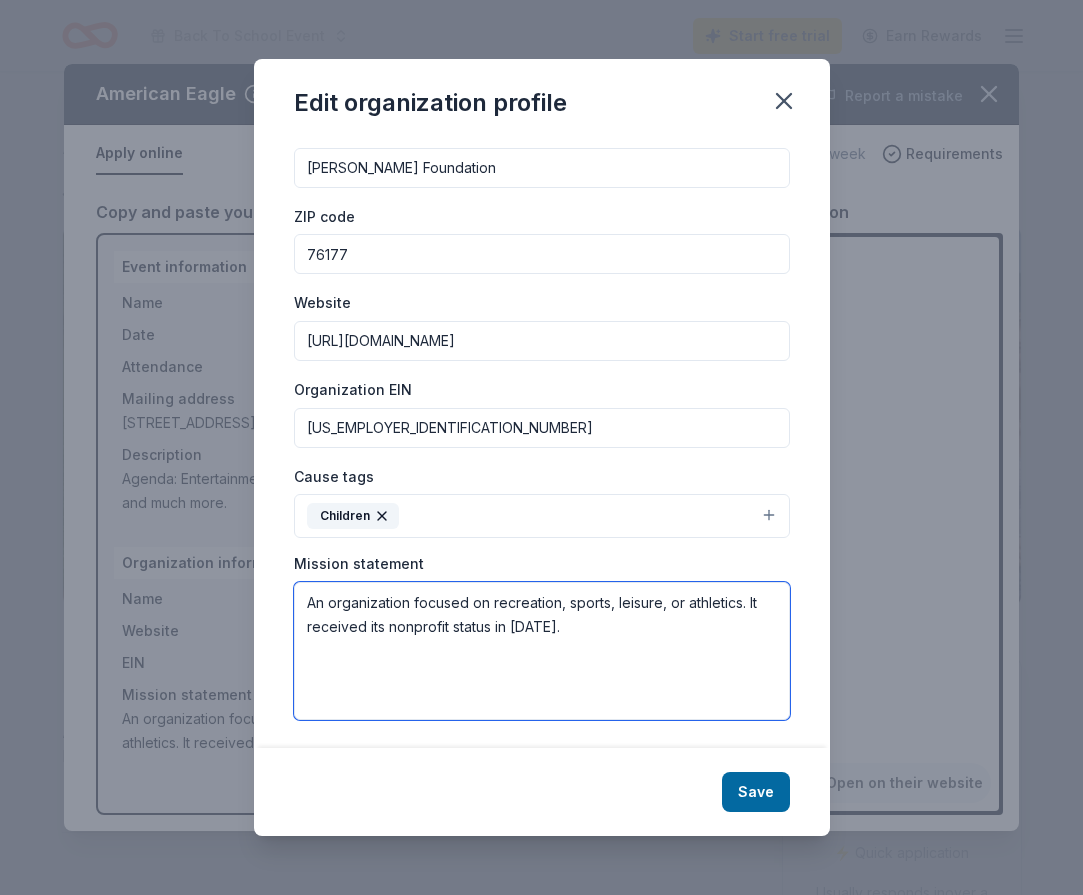 paste on "The Peralta Foundation The Peralta Foundation empowers underprivileged youth by removing financial barriers to sports participation and fostering personal growth through community service and mentorship." 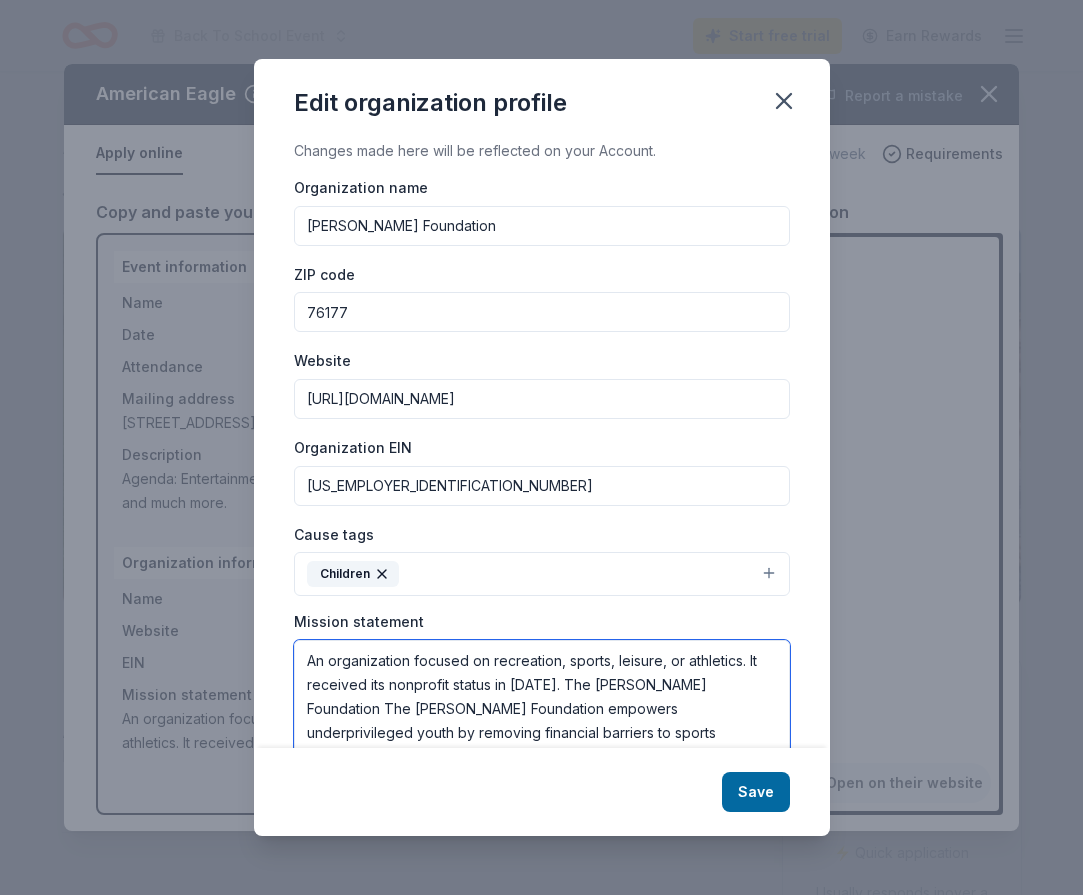 scroll, scrollTop: 0, scrollLeft: 0, axis: both 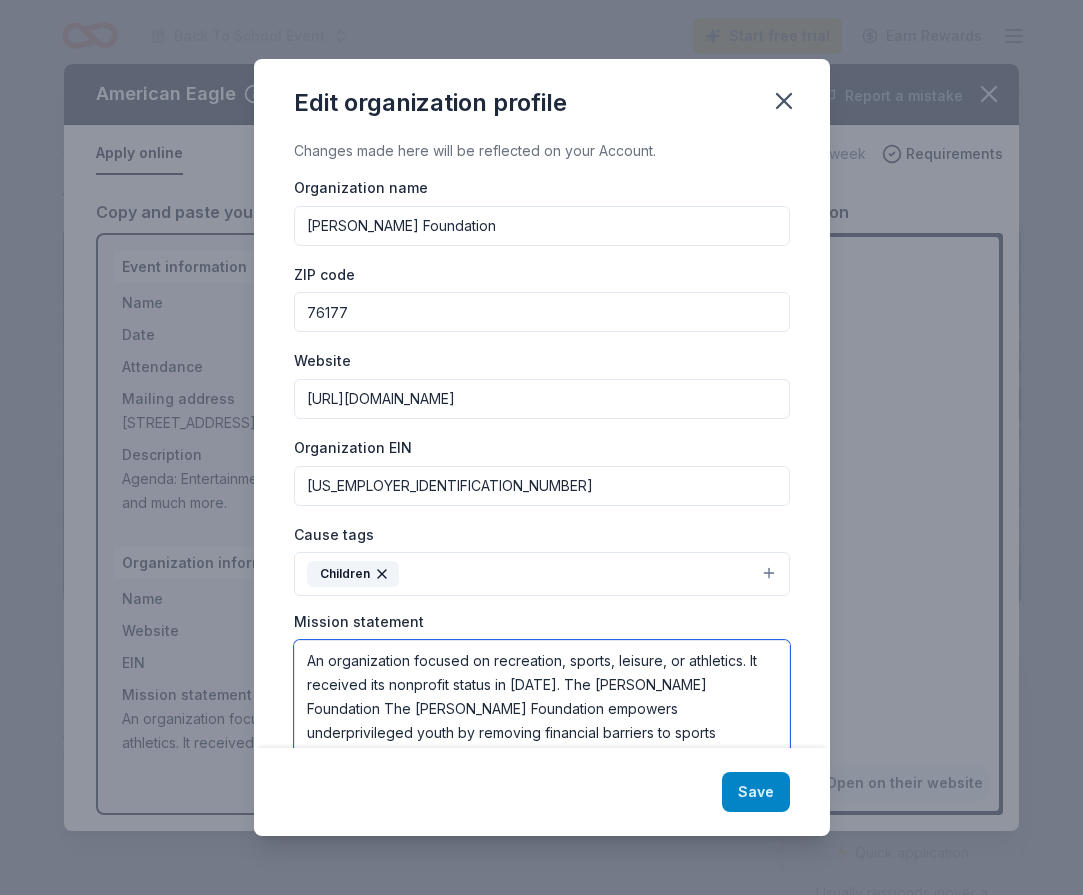 type on "An organization focused on recreation, sports, leisure, or athletics. It received its nonprofit status in 2024. The Peralta Foundation The Peralta Foundation empowers underprivileged youth by removing financial barriers to sports participation and fostering personal growth through community service and mentorship." 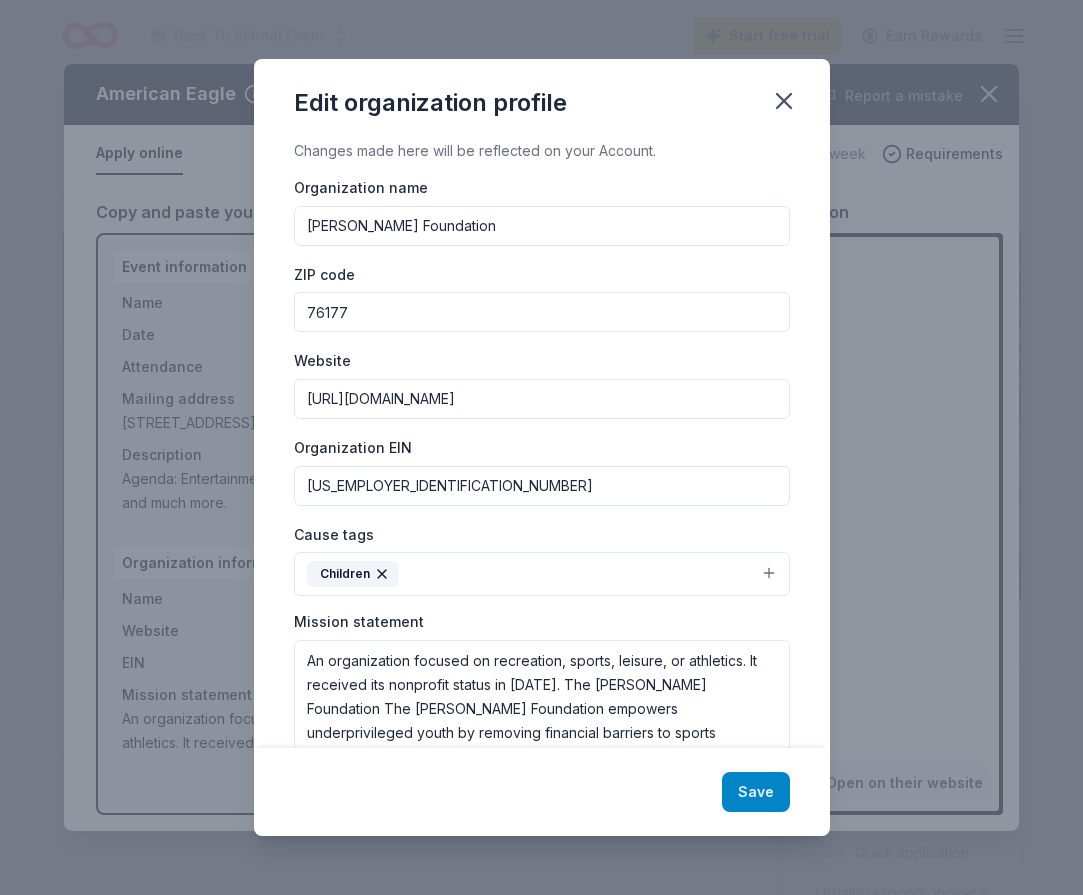 click on "Save" at bounding box center [756, 792] 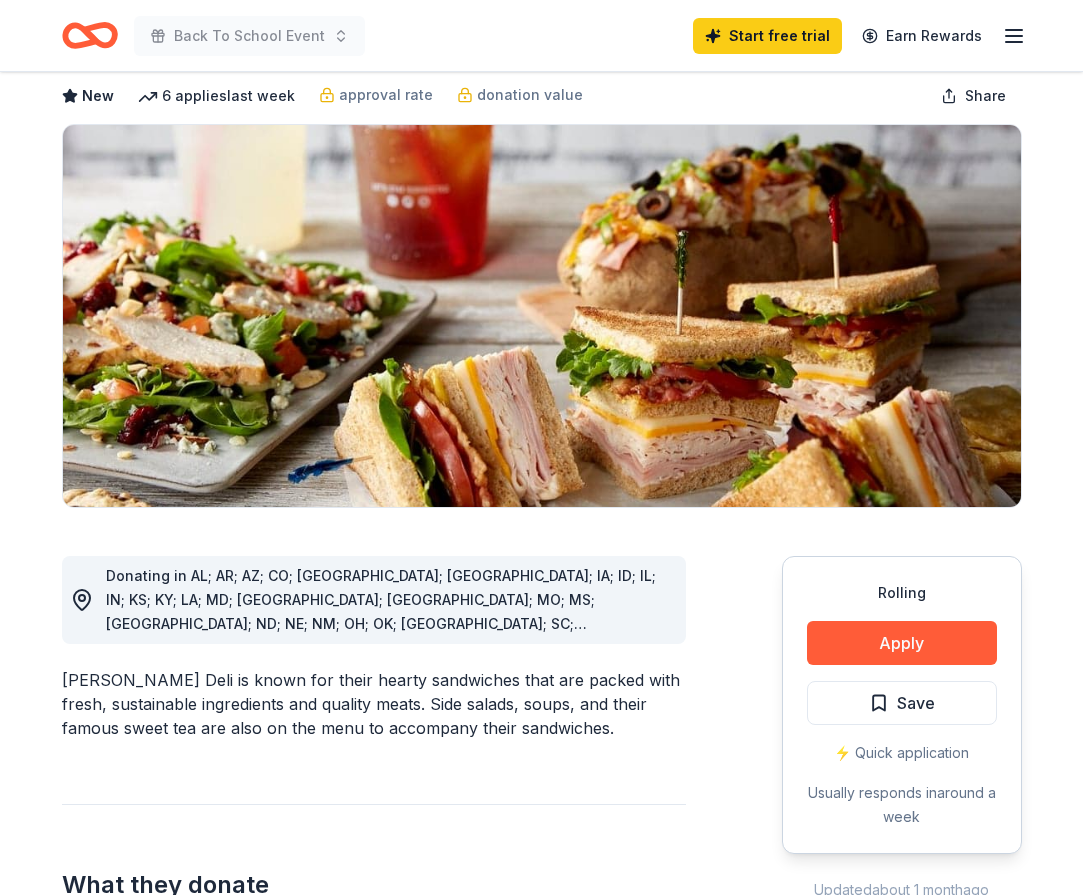 scroll, scrollTop: 102, scrollLeft: 0, axis: vertical 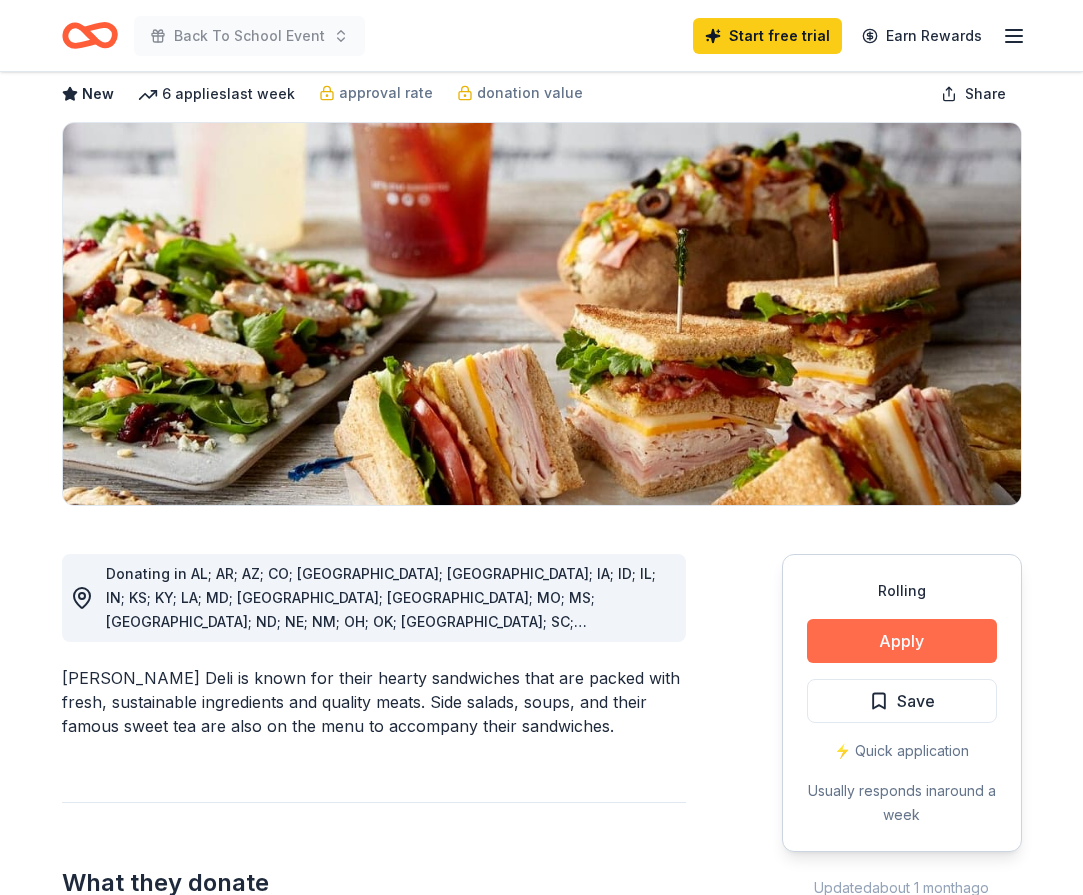 click on "Apply" at bounding box center (902, 641) 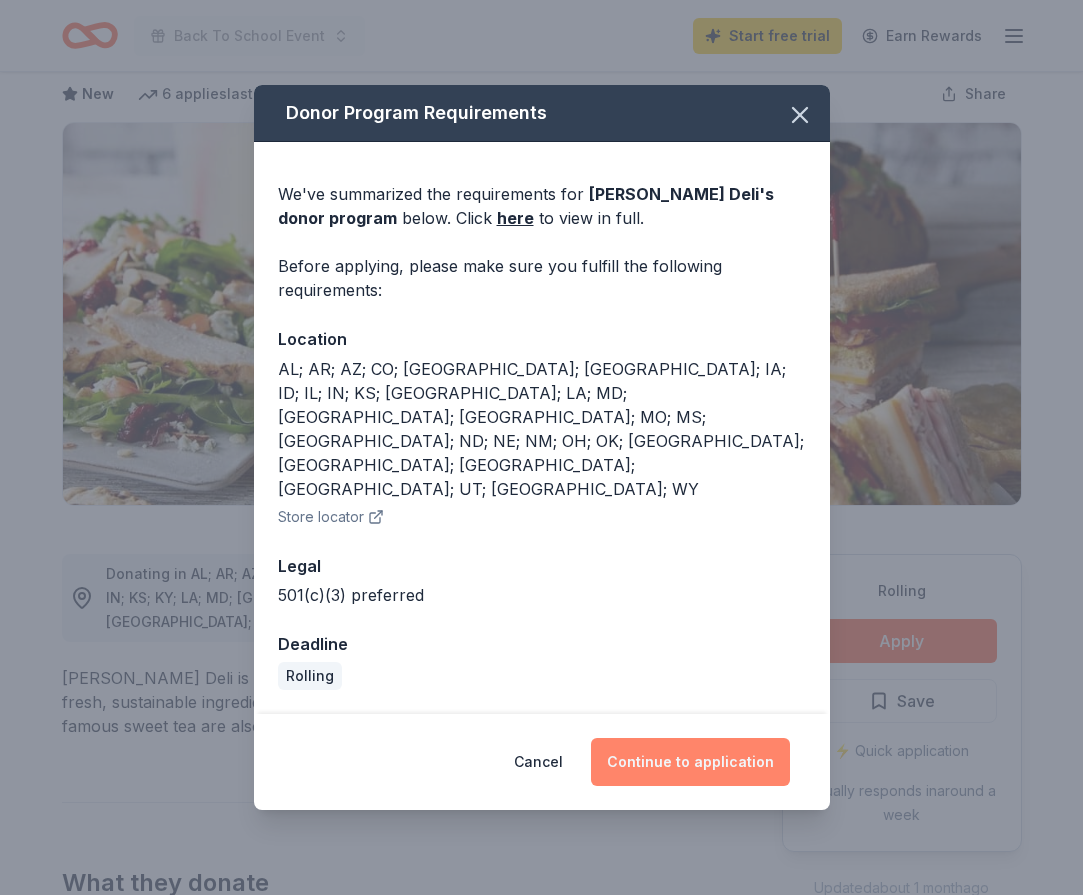 click on "Continue to application" at bounding box center [690, 762] 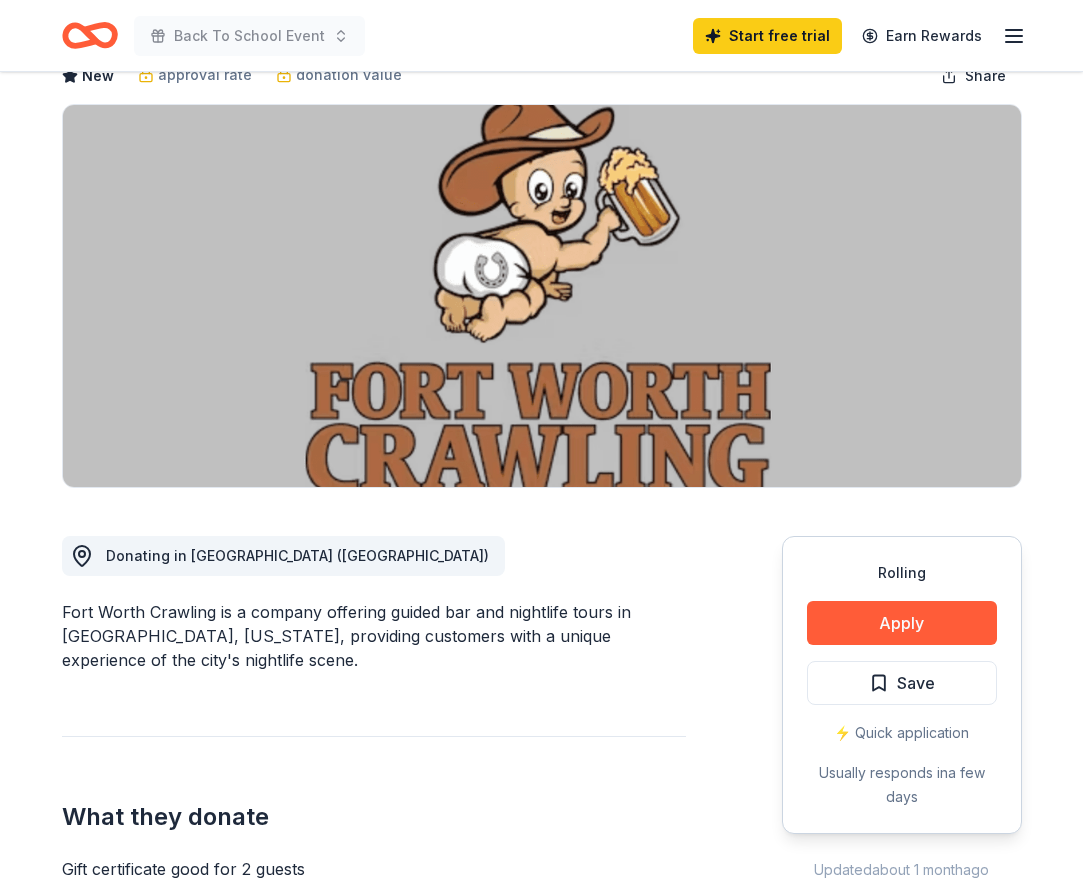 scroll, scrollTop: 124, scrollLeft: 0, axis: vertical 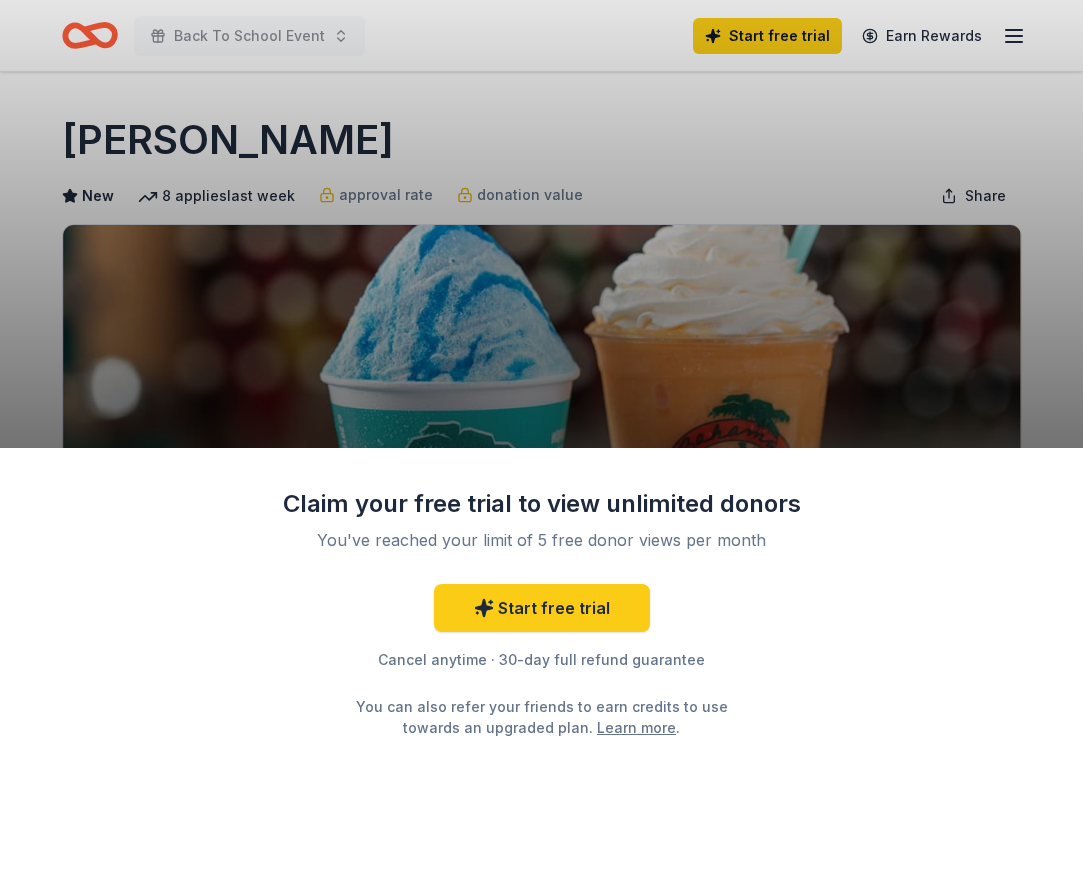 click on "Claim your free trial to view unlimited donors You've reached your limit of 5 free donor views per month Start free  trial Cancel anytime · 30-day full refund guarantee You can also refer your friends to earn credits to use towards an upgraded plan.   Learn more ." at bounding box center (541, 447) 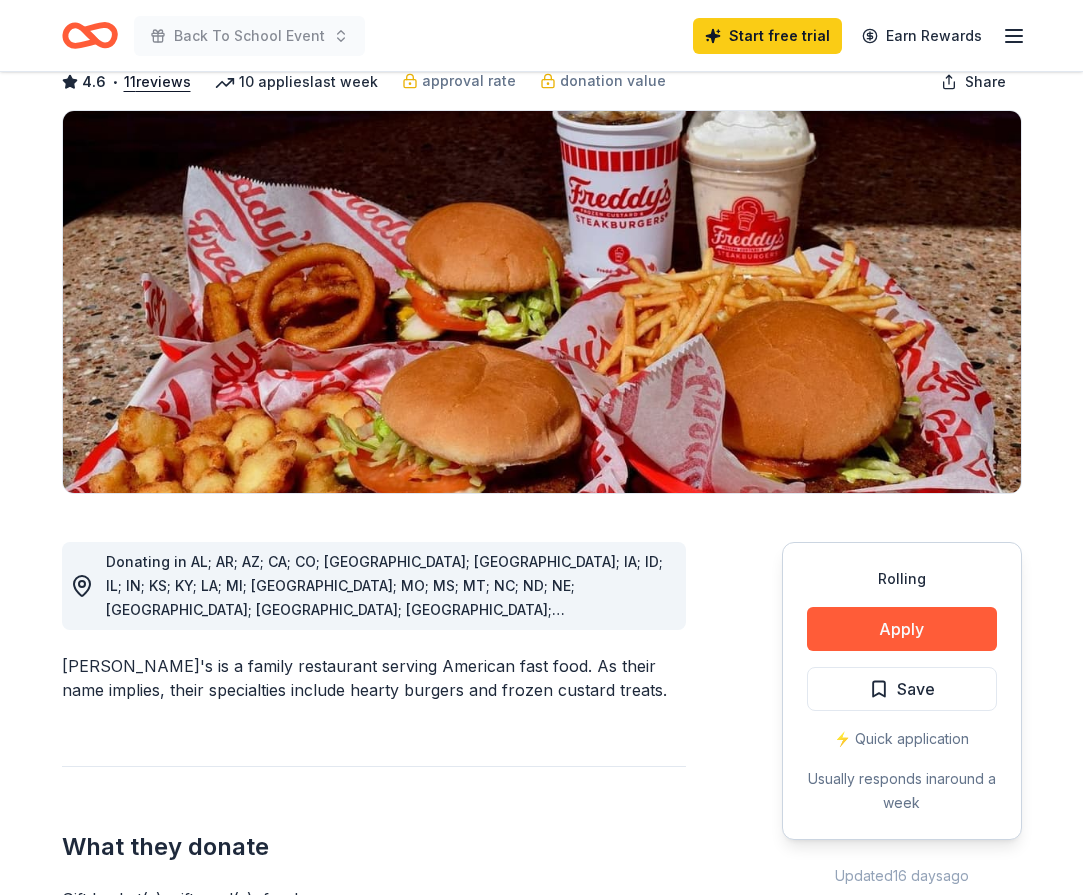 scroll, scrollTop: 194, scrollLeft: 0, axis: vertical 